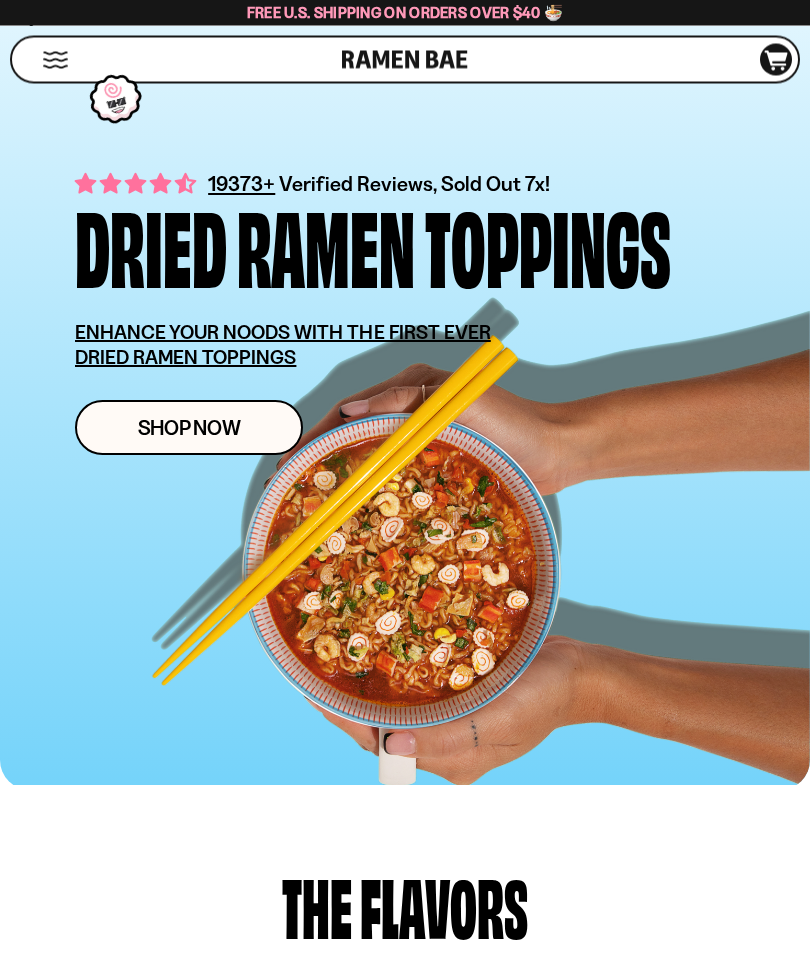 scroll, scrollTop: 183, scrollLeft: 0, axis: vertical 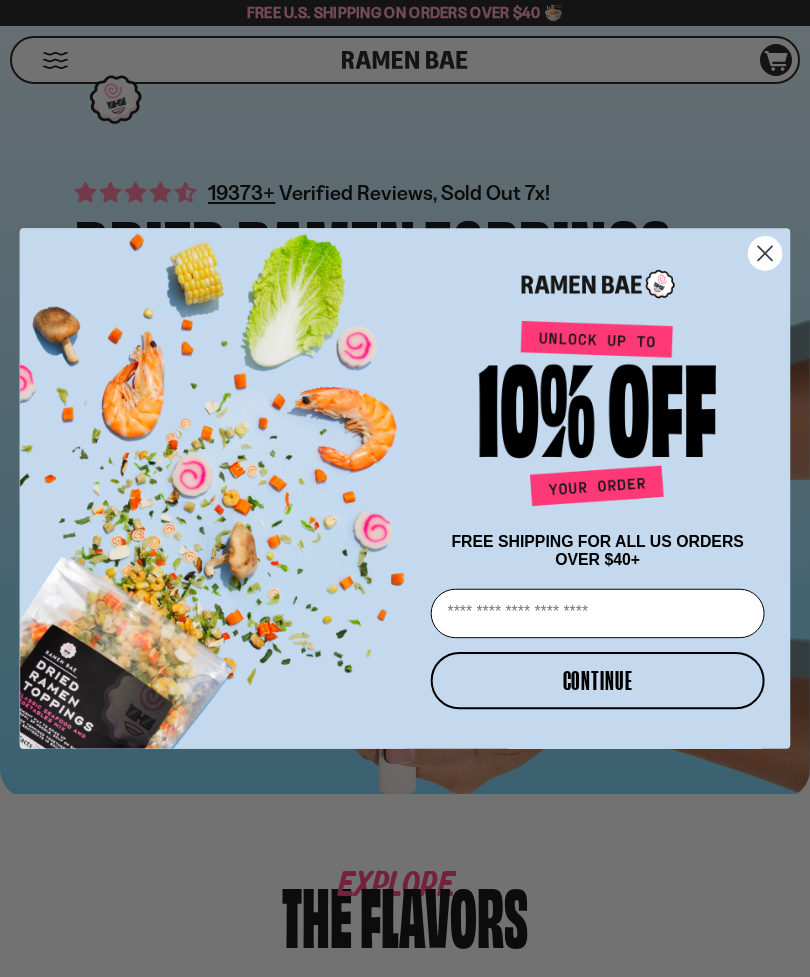 click at bounding box center (212, 488) 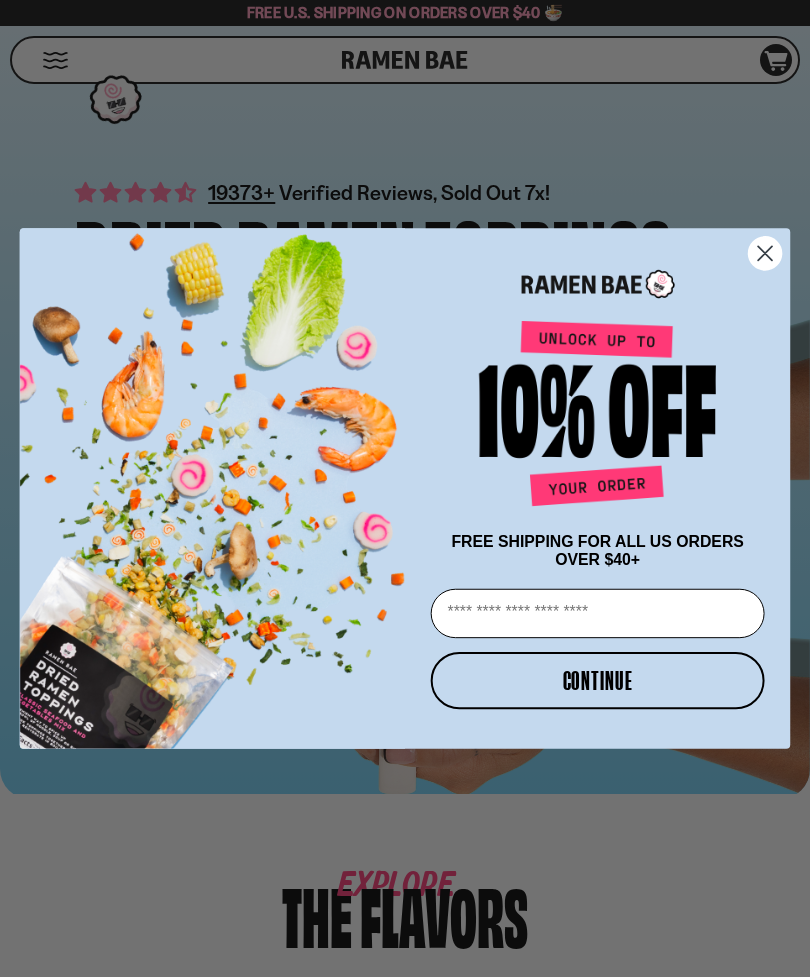 click on "Email" at bounding box center [598, 613] 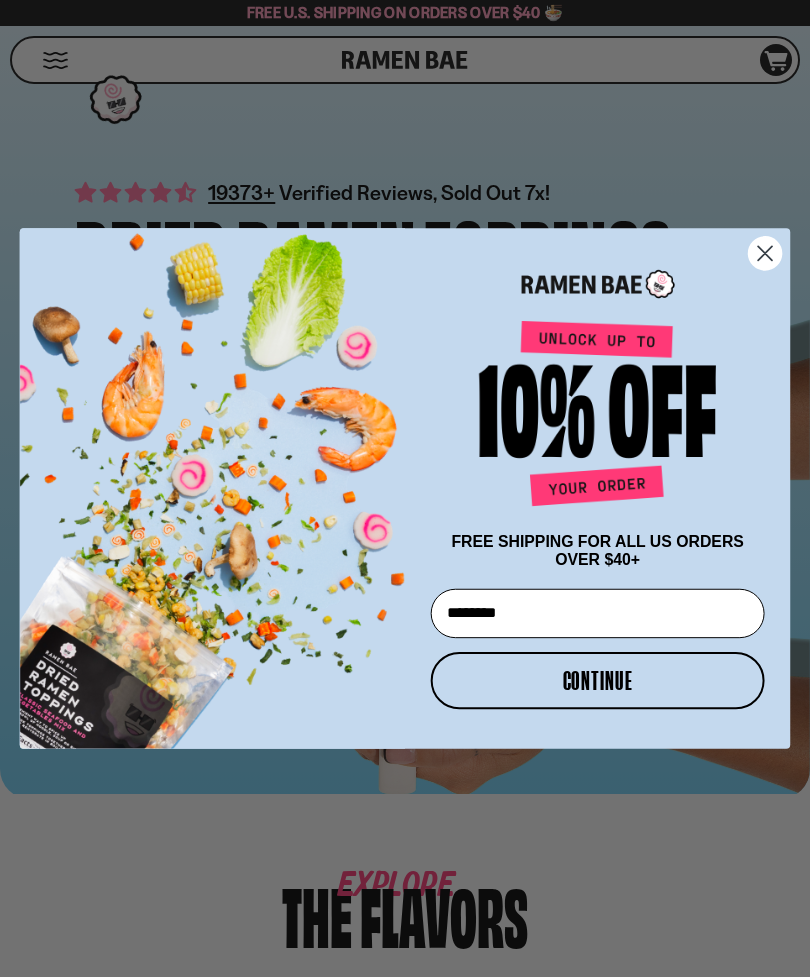 type on "*********" 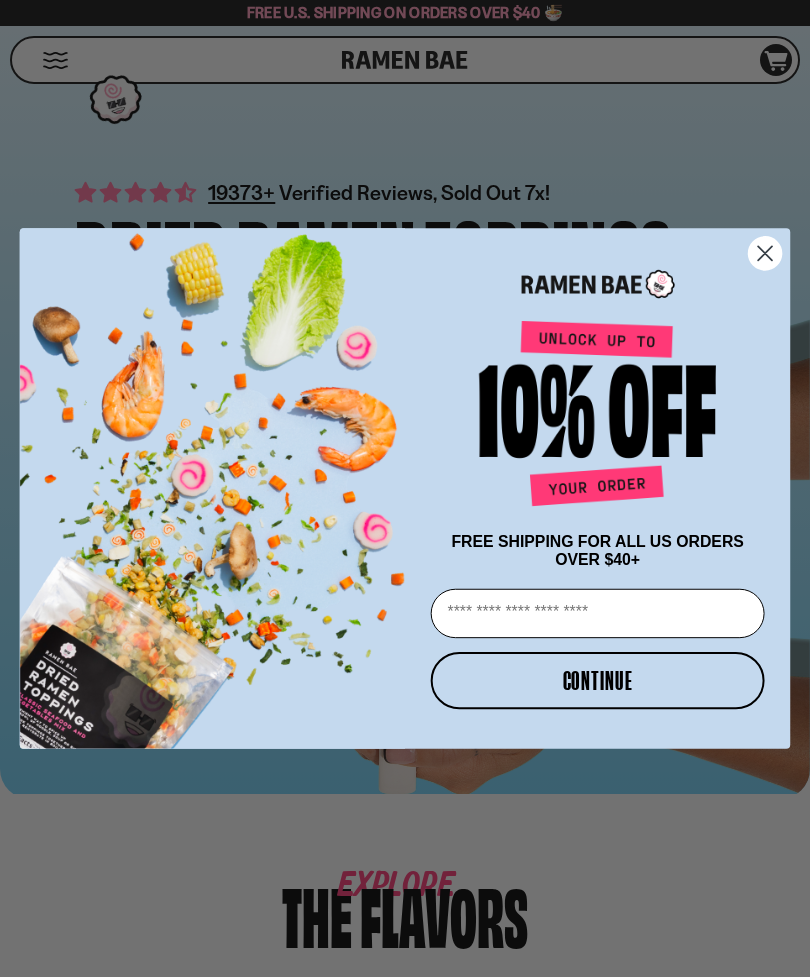 type on "**********" 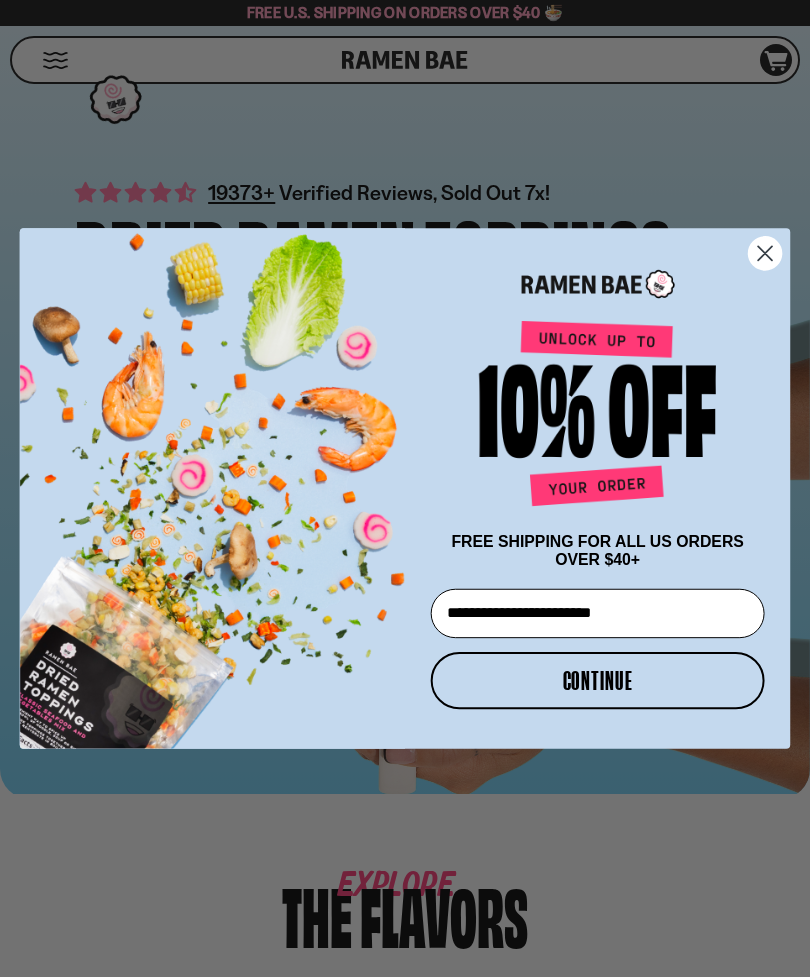 click on "CONTINUE" at bounding box center [598, 680] 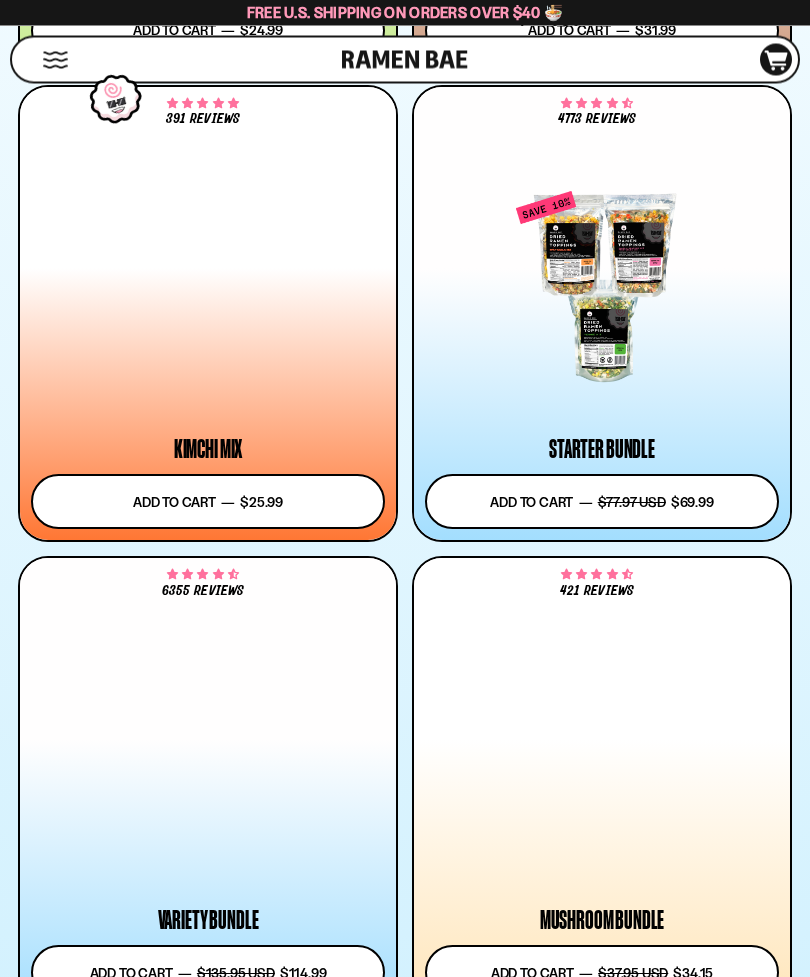 scroll, scrollTop: 2047, scrollLeft: 0, axis: vertical 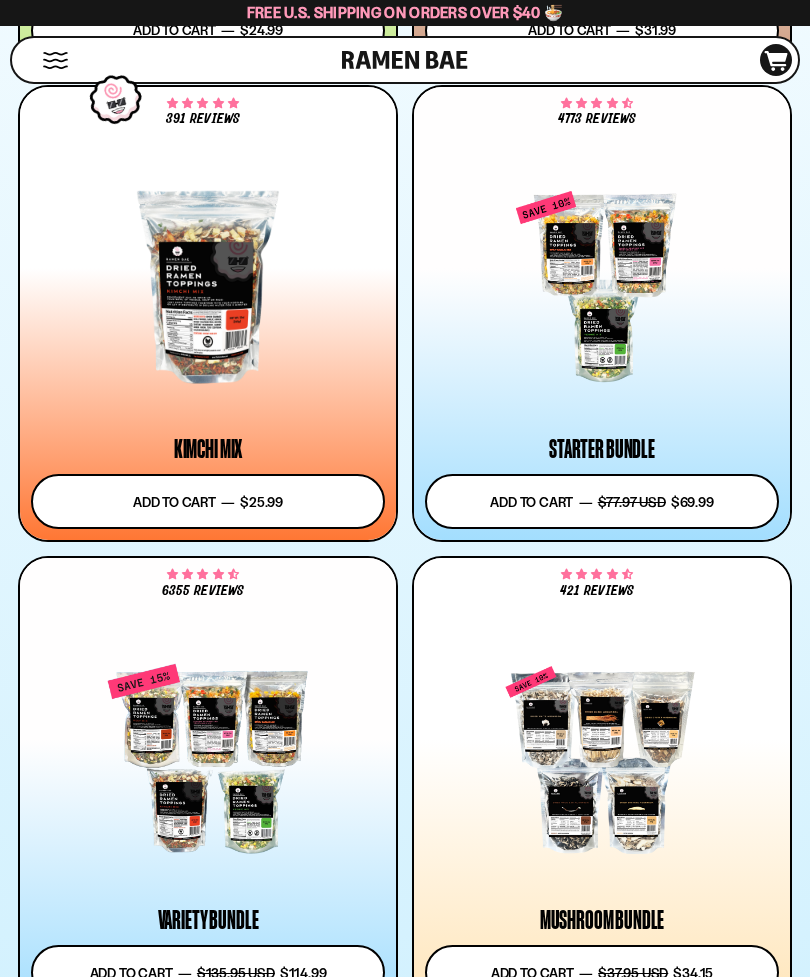 click at bounding box center [602, 287] 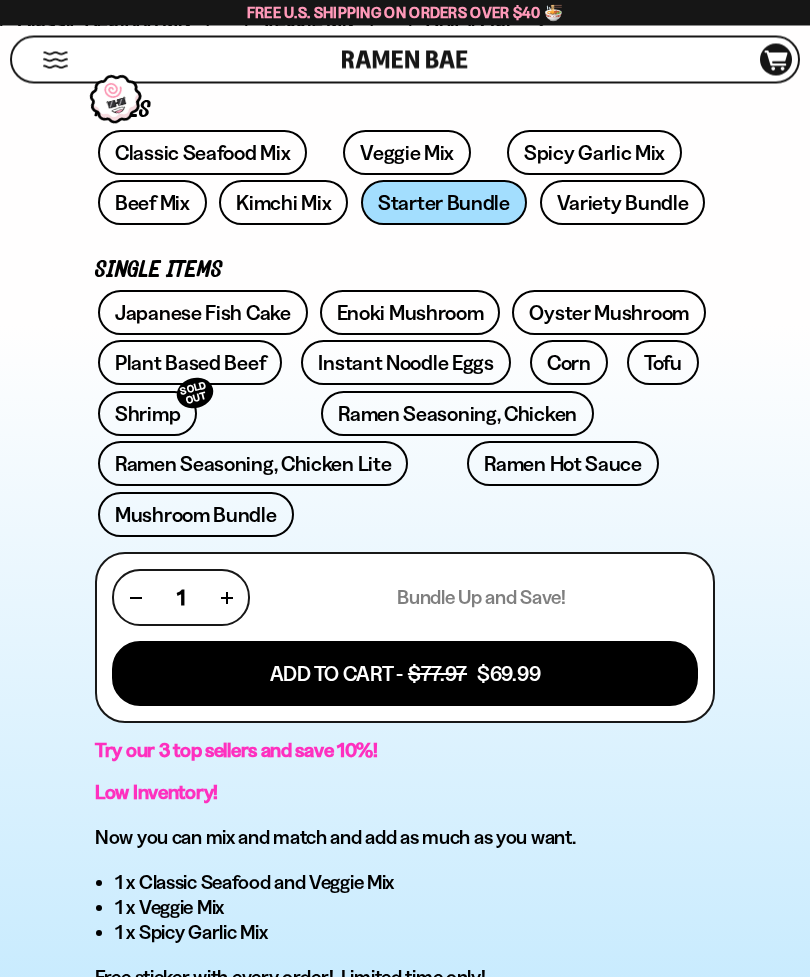 scroll, scrollTop: 785, scrollLeft: 0, axis: vertical 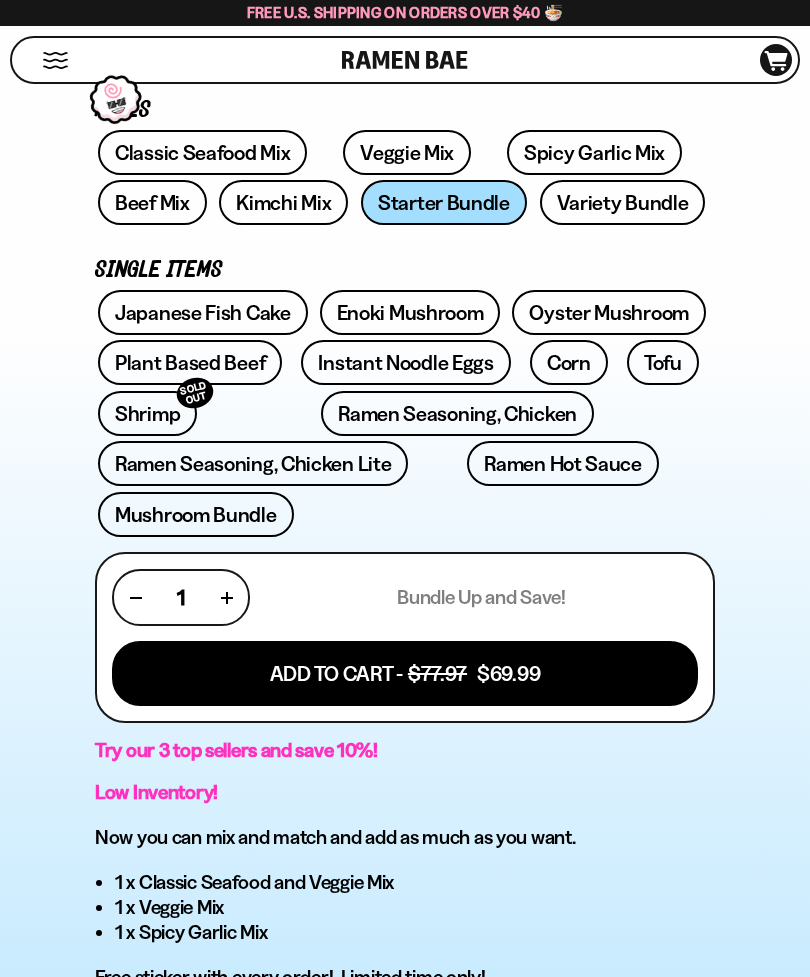 click on "Ramen Seasoning, Chicken" at bounding box center [457, 413] 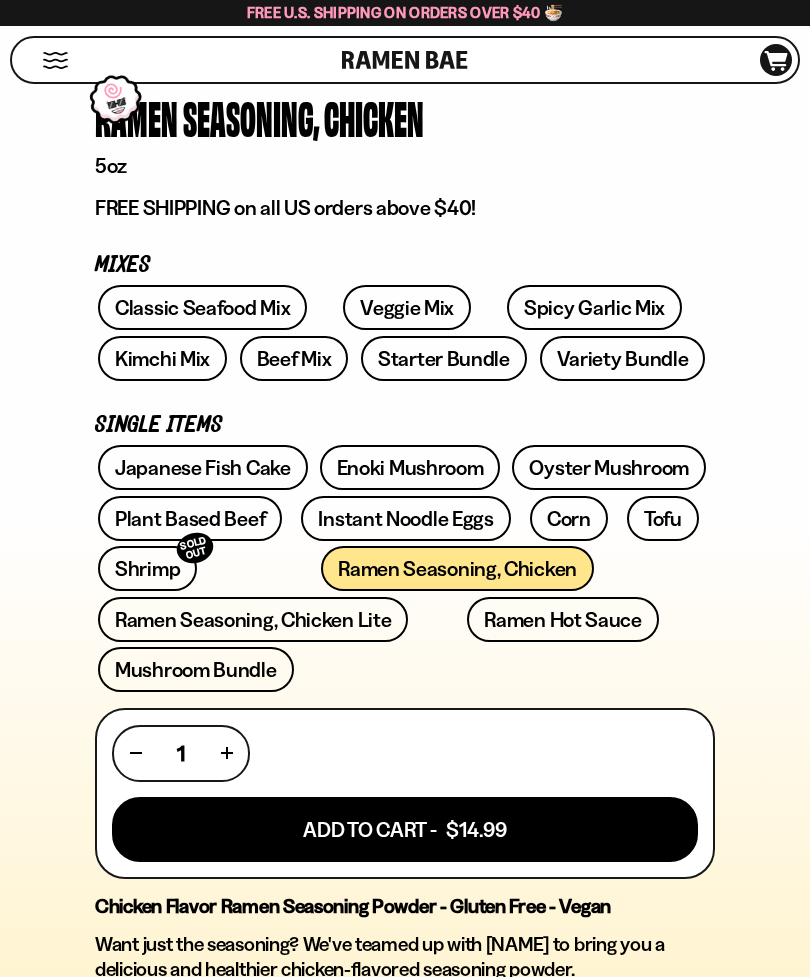 scroll, scrollTop: 630, scrollLeft: 0, axis: vertical 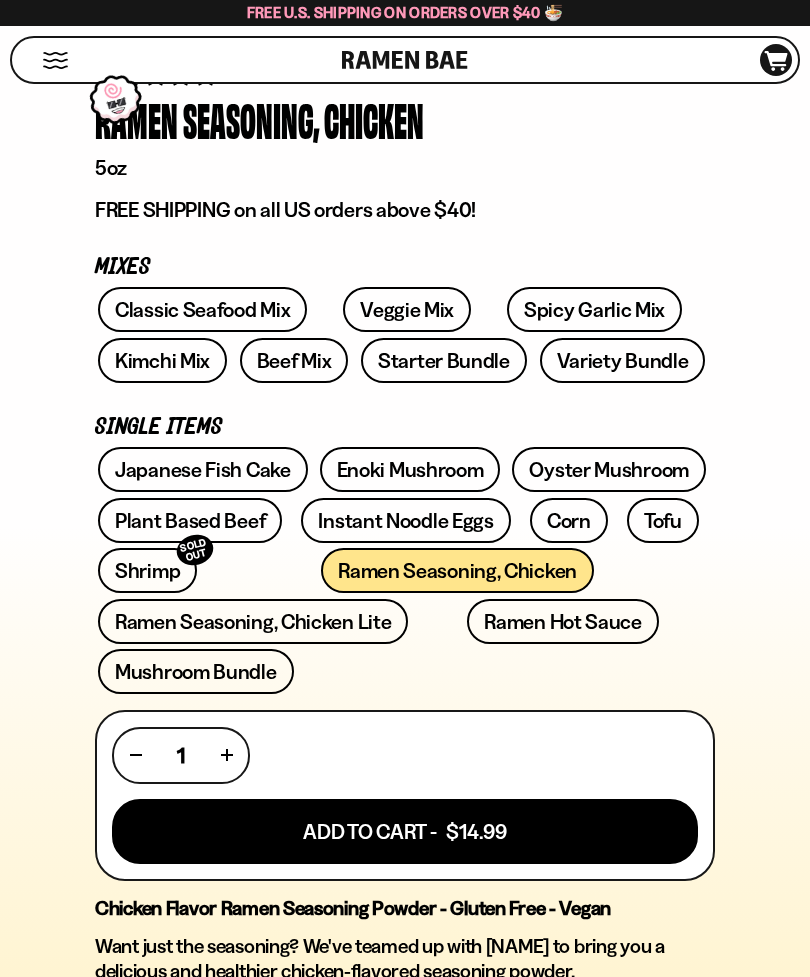click on "Shrimp
SOLD OUT" at bounding box center (147, 570) 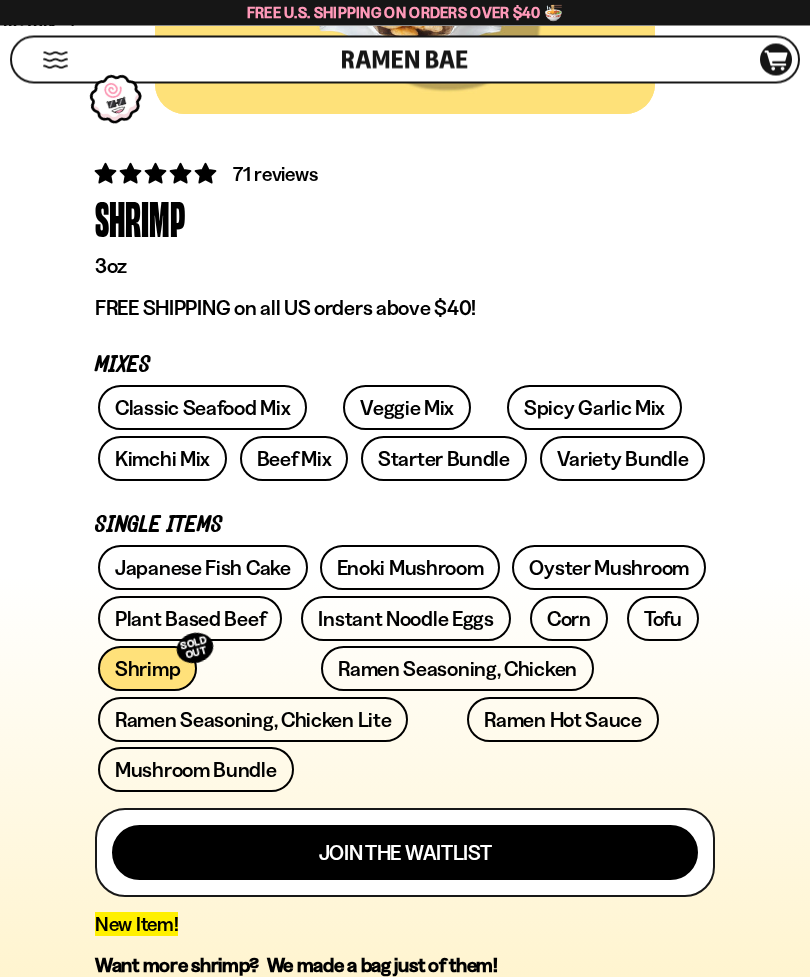 scroll, scrollTop: 533, scrollLeft: 0, axis: vertical 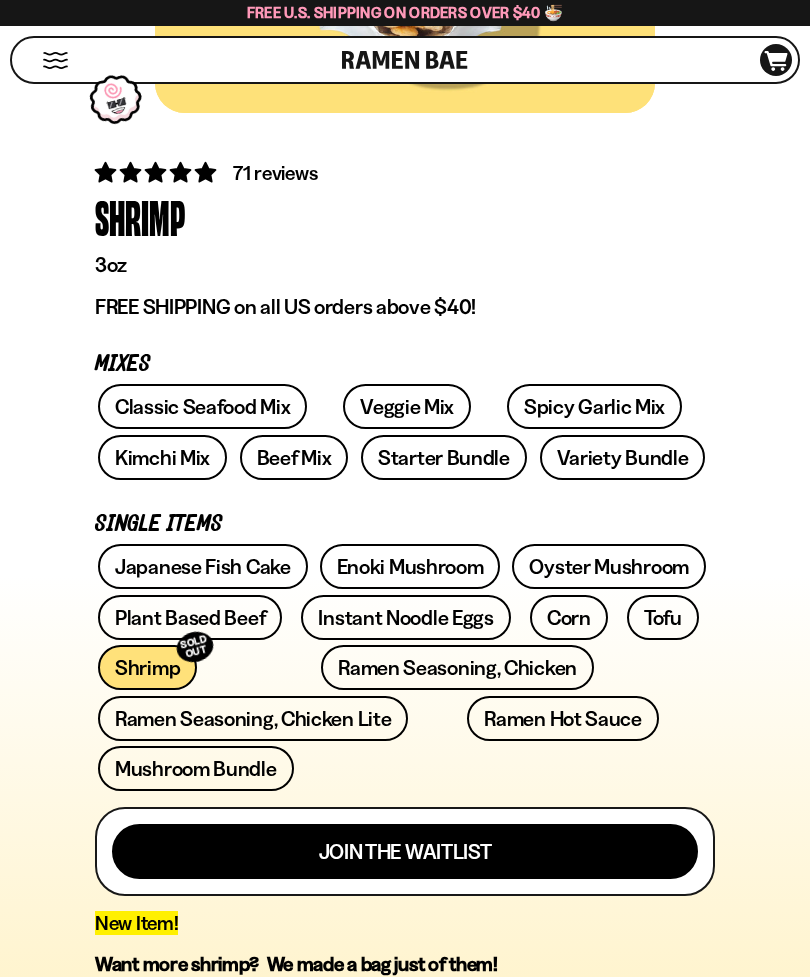 click on "Ramen Hot Sauce" at bounding box center (563, 718) 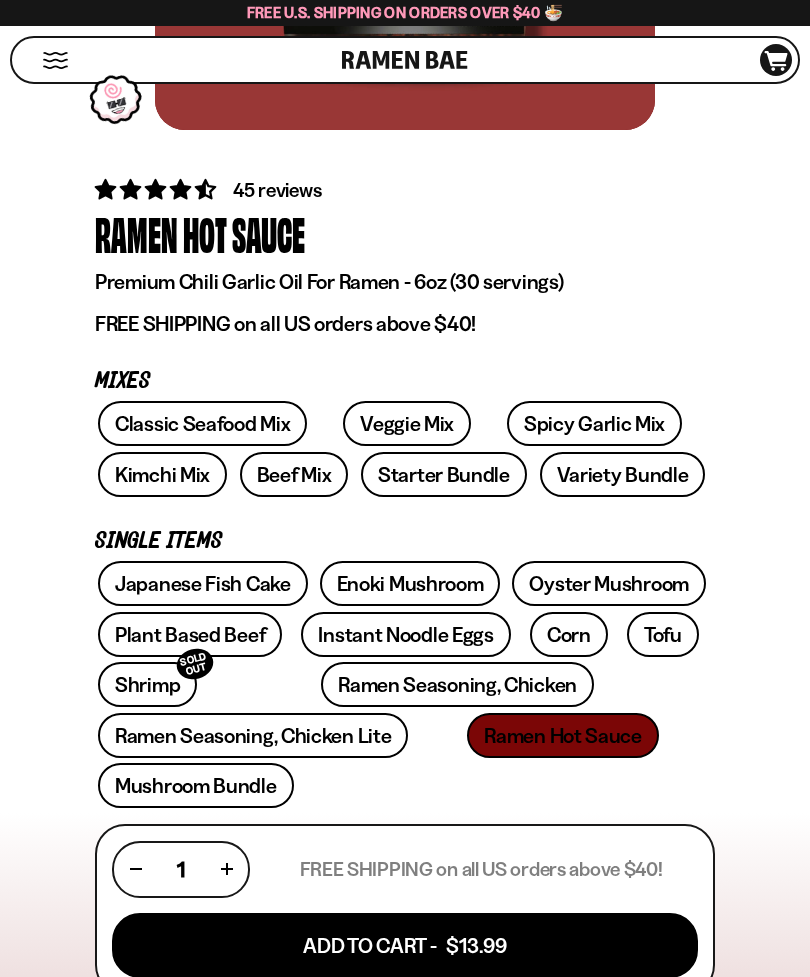 scroll, scrollTop: 539, scrollLeft: 0, axis: vertical 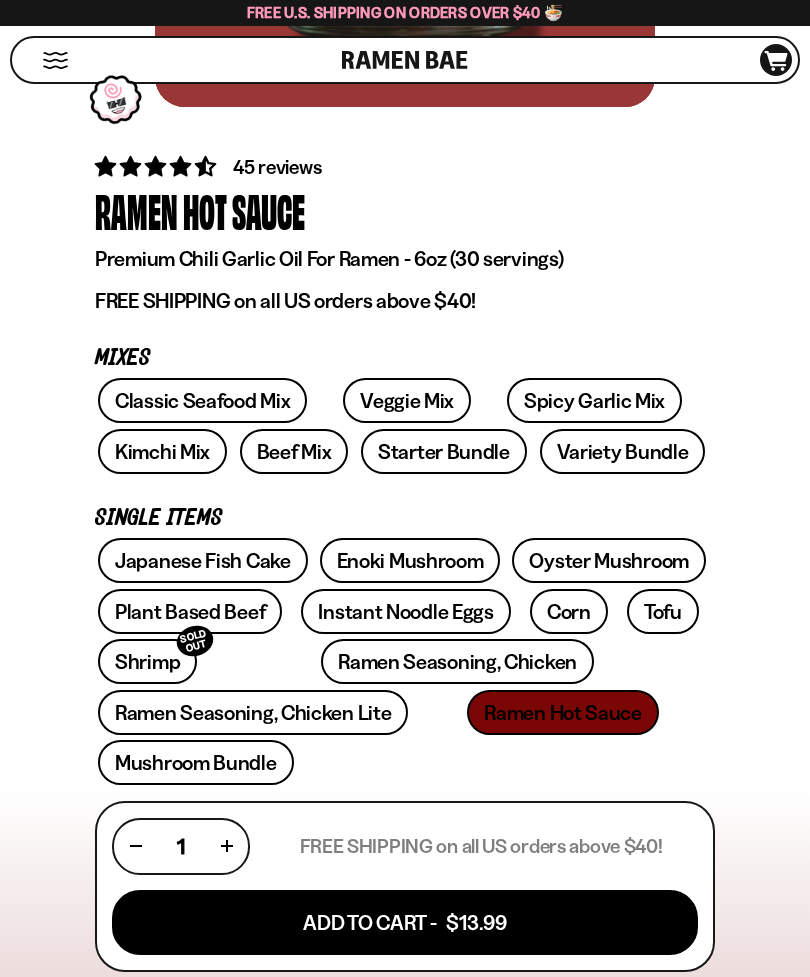 click on "Variety Bundle" at bounding box center [623, 451] 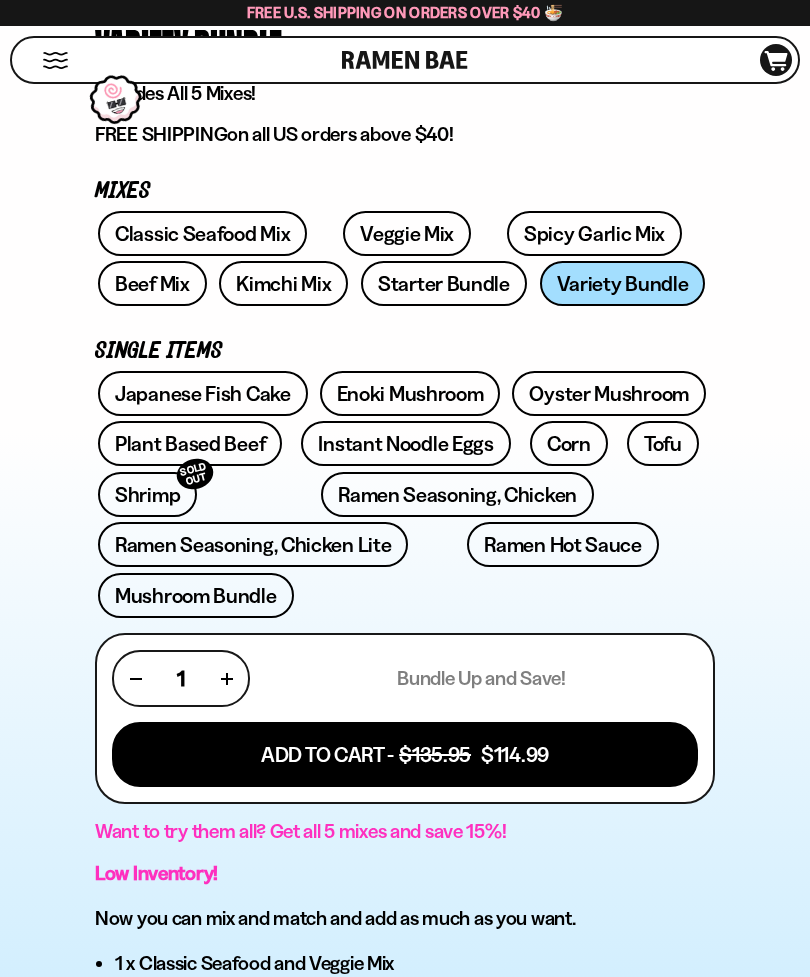 scroll, scrollTop: 702, scrollLeft: 0, axis: vertical 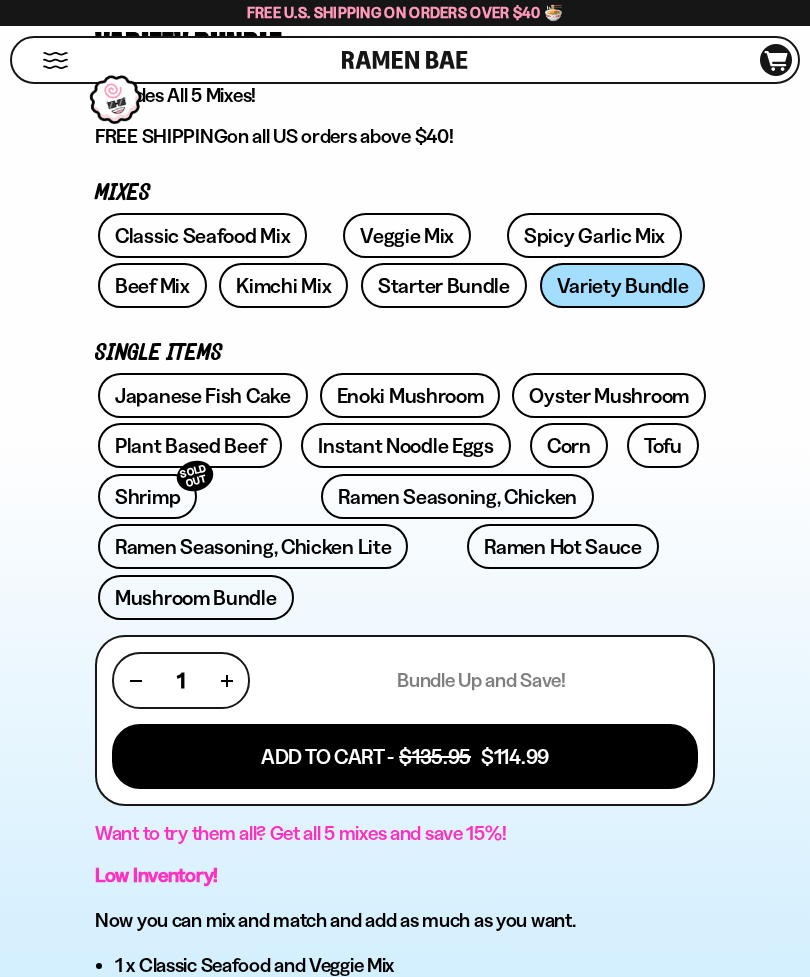 click on "Mushroom Bundle" at bounding box center [196, 597] 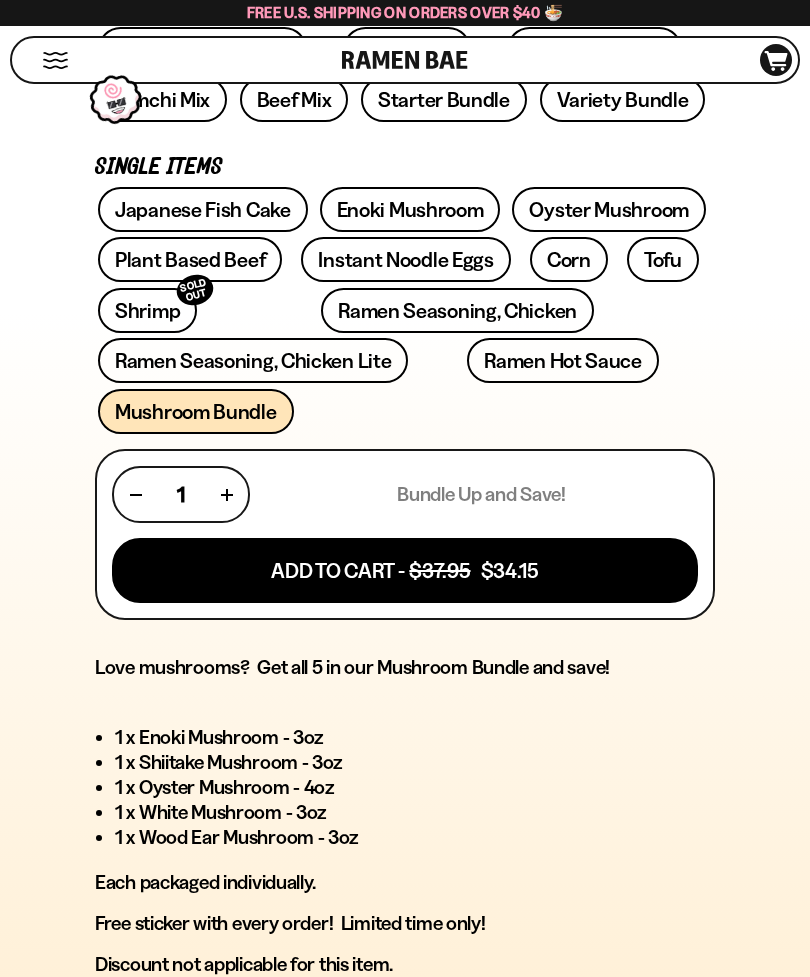 scroll, scrollTop: 881, scrollLeft: 0, axis: vertical 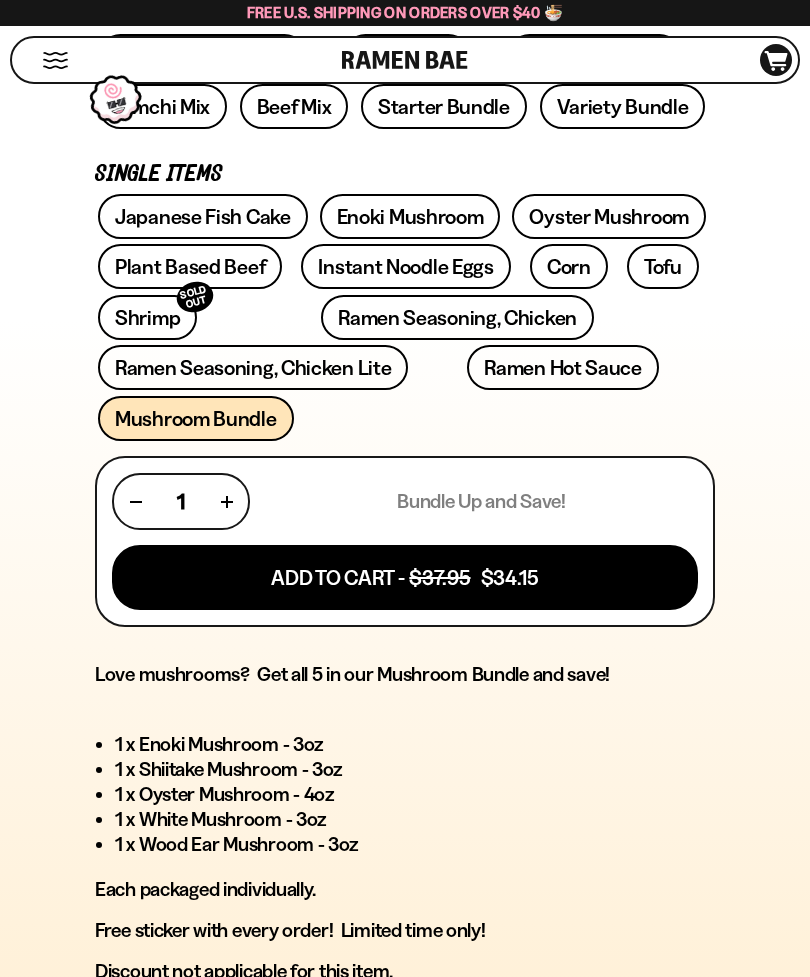 click on "Instant Noodle Eggs" at bounding box center [405, 266] 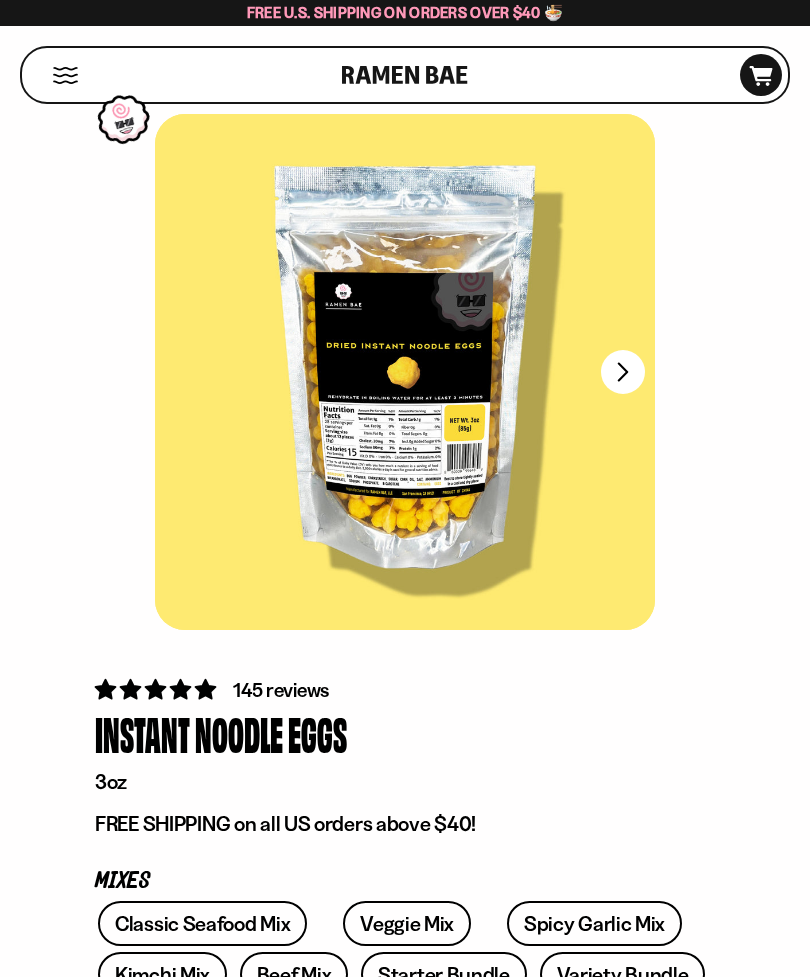 scroll, scrollTop: 0, scrollLeft: 0, axis: both 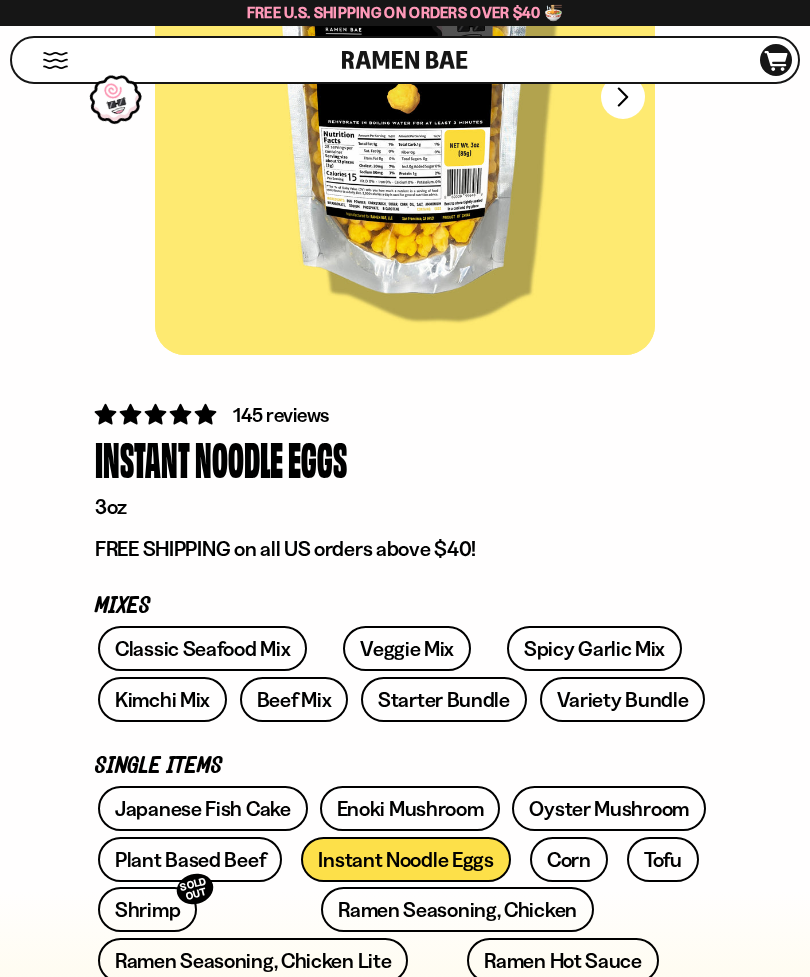 click on "Kimchi Mix" at bounding box center (162, 699) 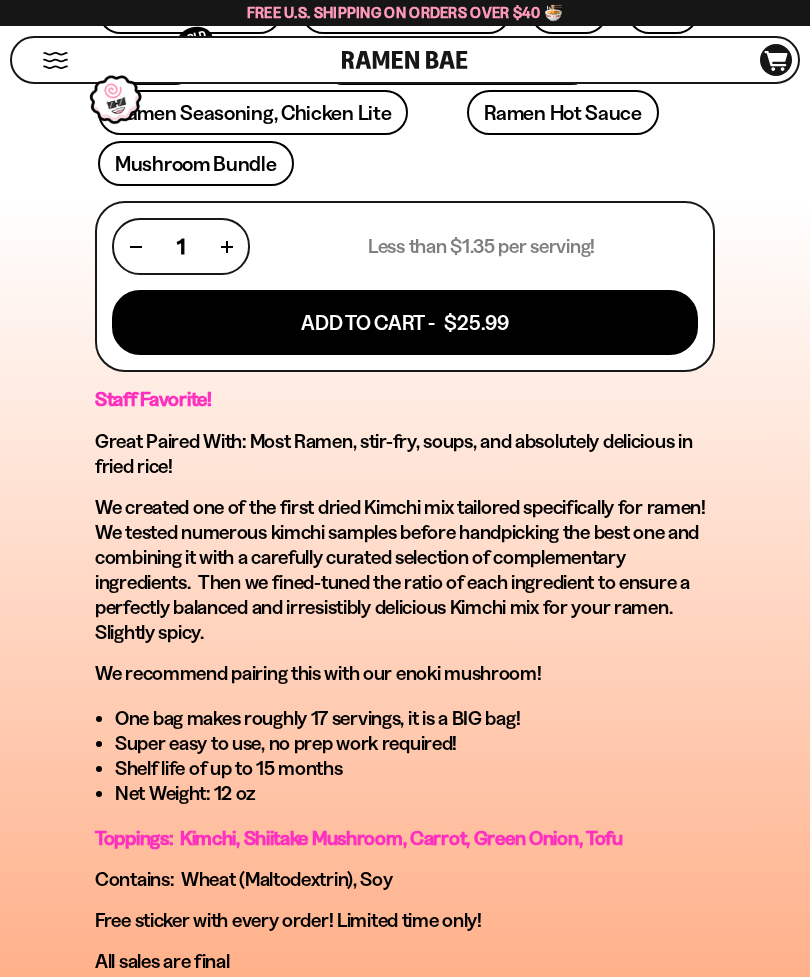 scroll, scrollTop: 1120, scrollLeft: 0, axis: vertical 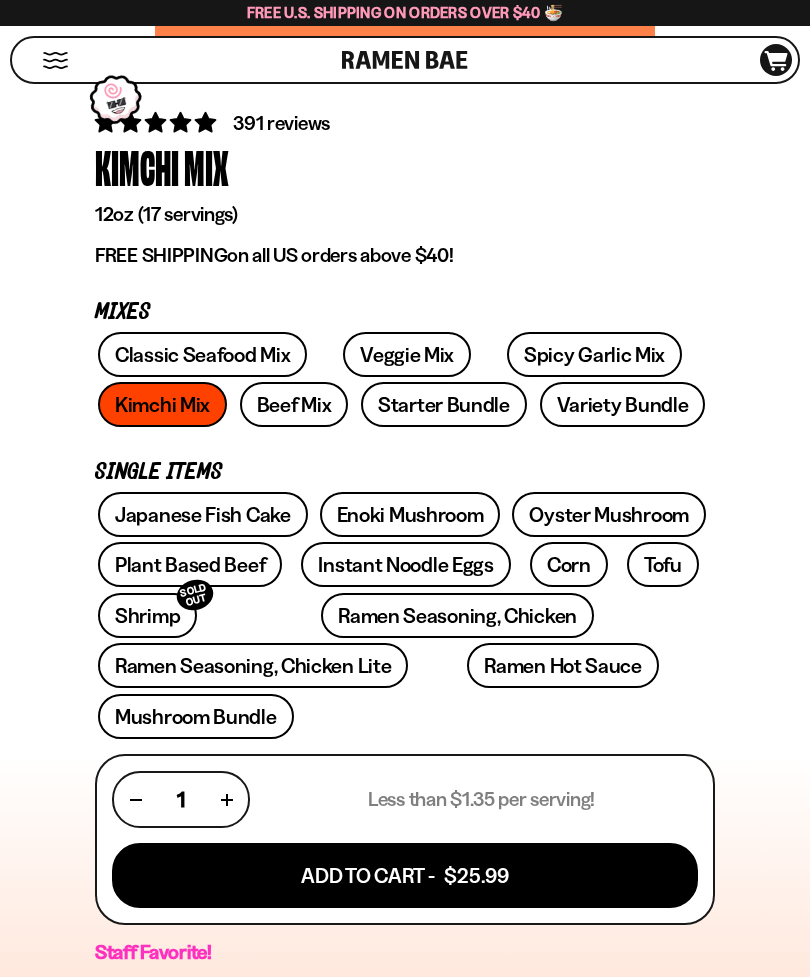 click on "Beef Mix" at bounding box center [294, 404] 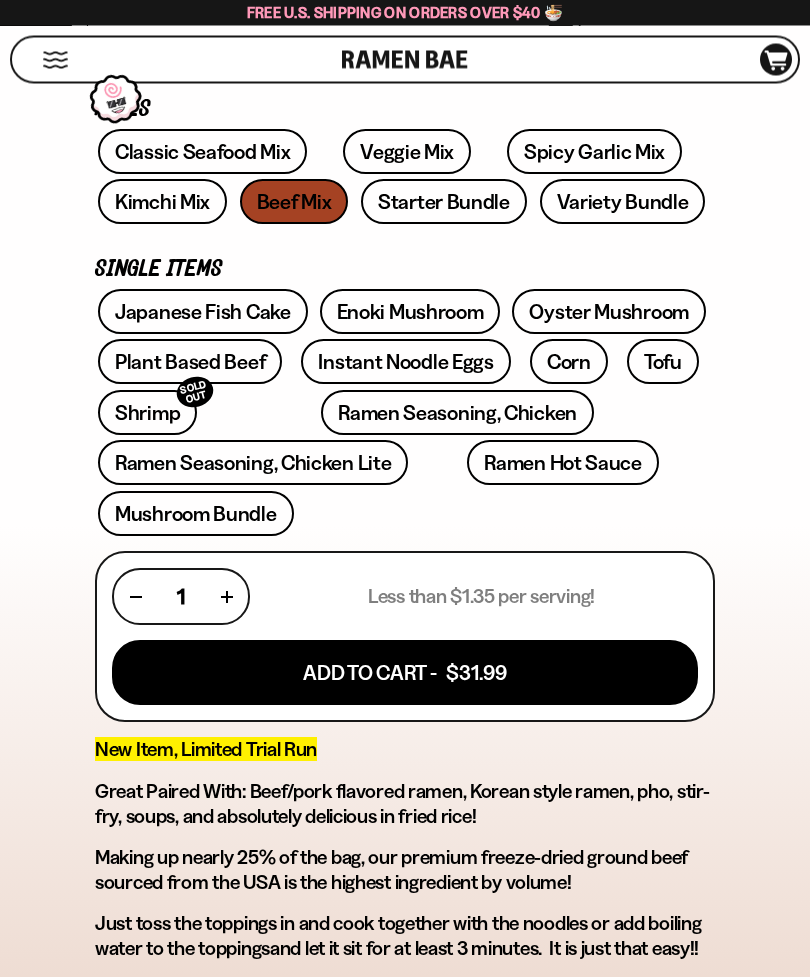 scroll, scrollTop: 786, scrollLeft: 0, axis: vertical 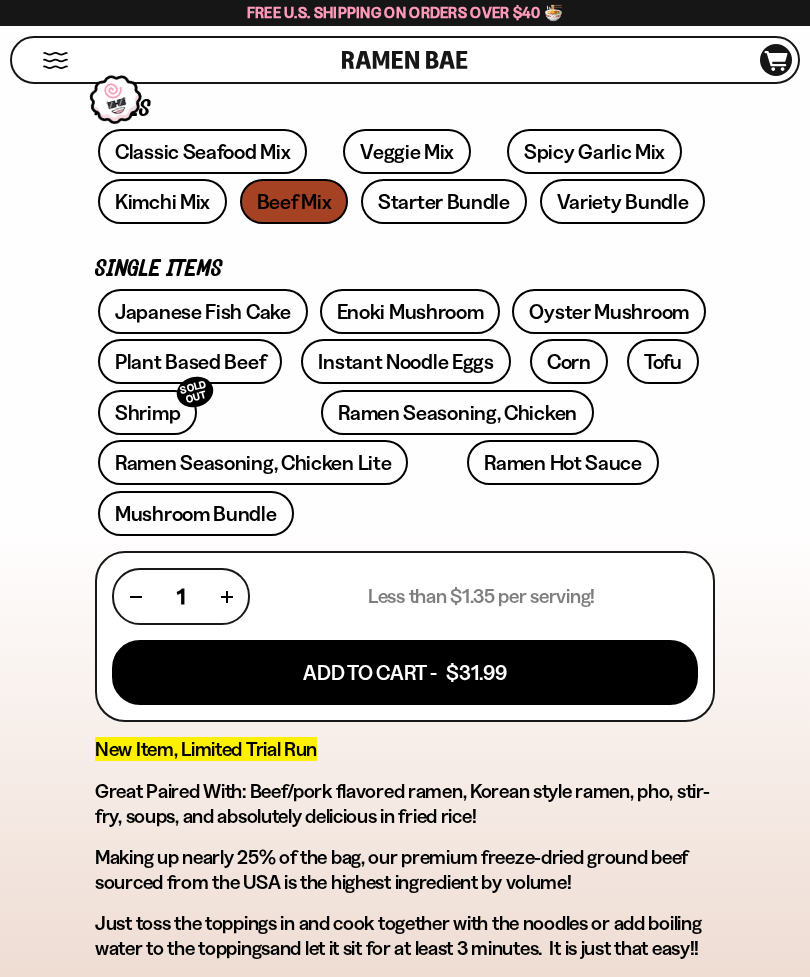 click on "Variety Bundle" at bounding box center (623, 201) 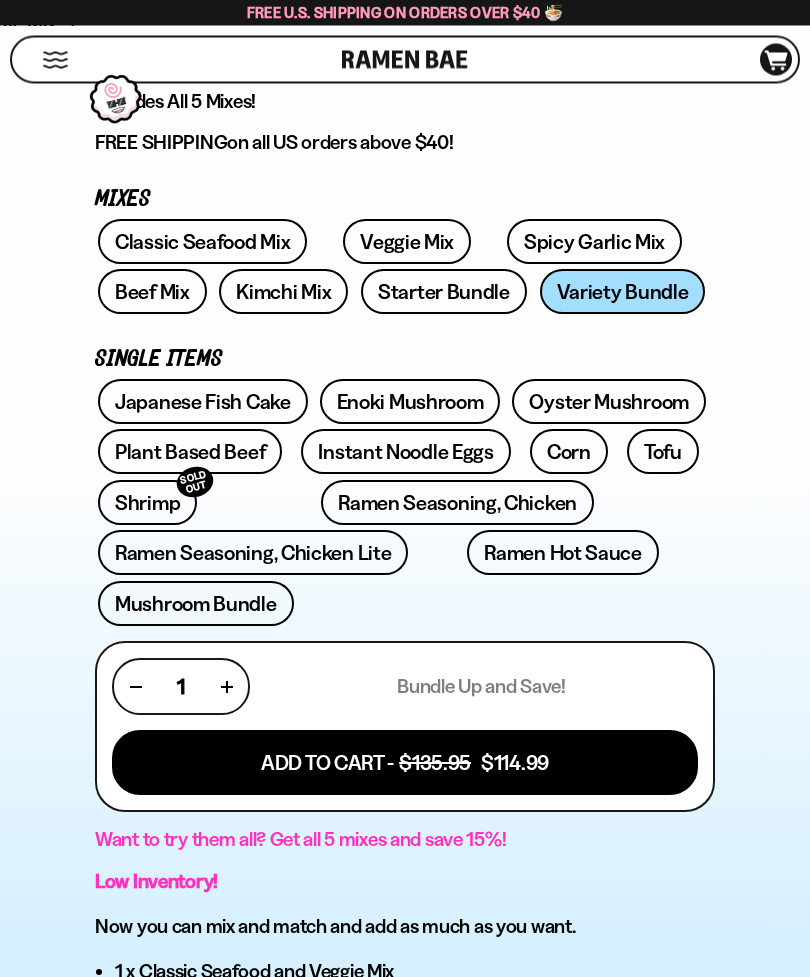 scroll, scrollTop: 693, scrollLeft: 0, axis: vertical 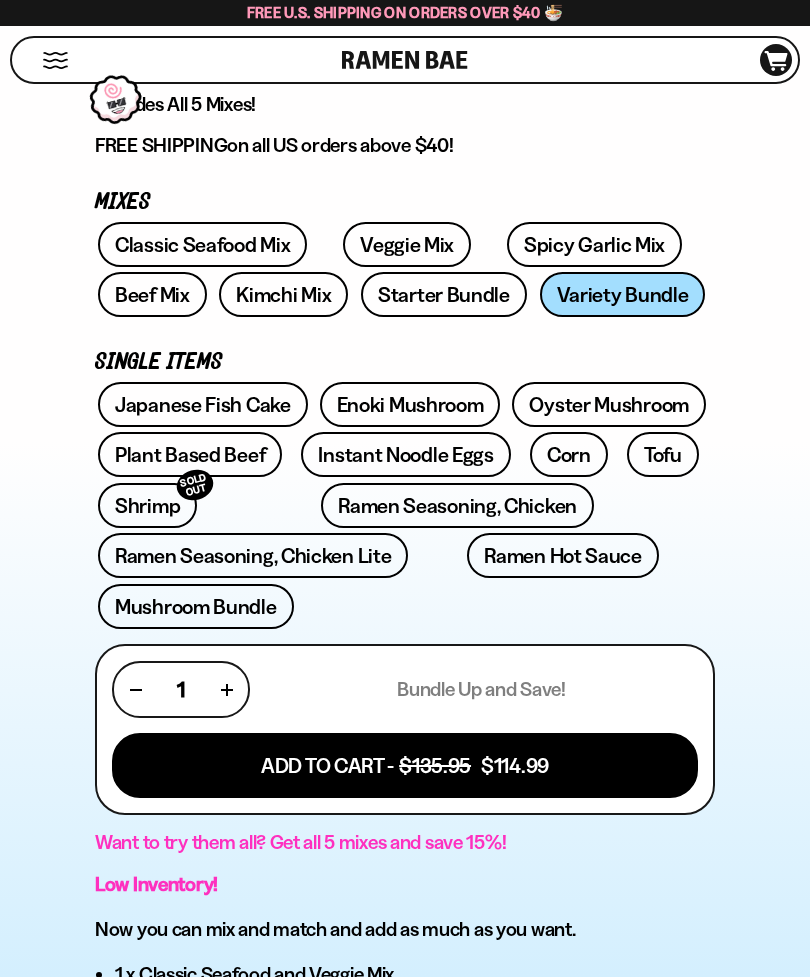 click on "Veggie Mix" at bounding box center [407, 244] 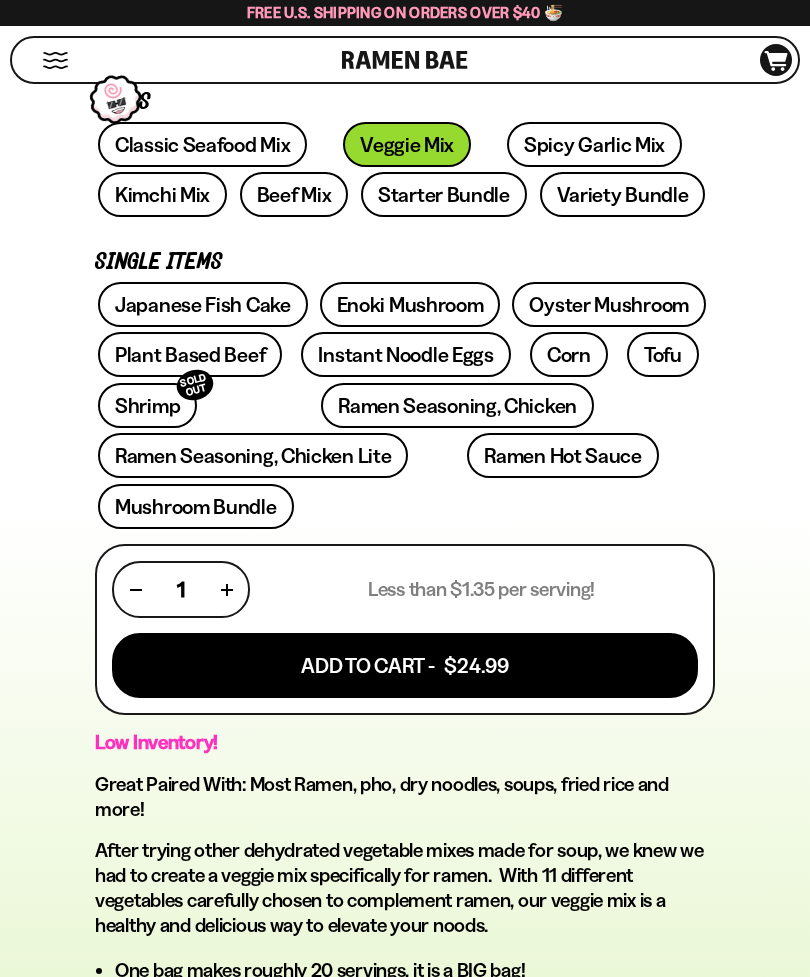 scroll, scrollTop: 791, scrollLeft: 0, axis: vertical 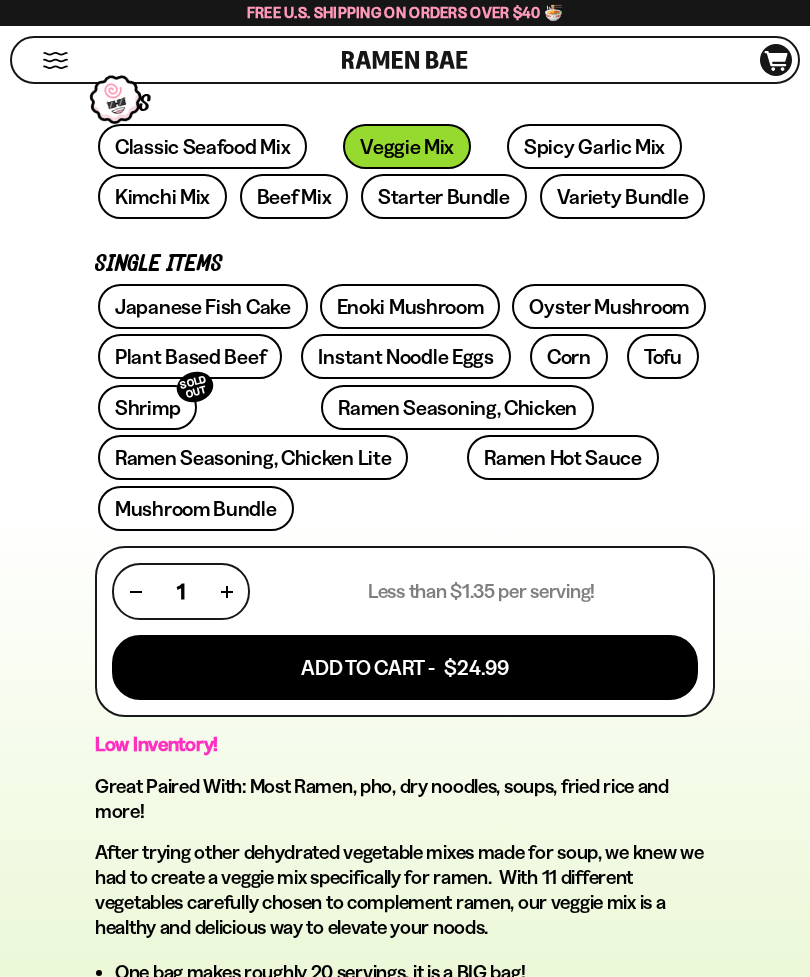 click on "Spicy Garlic Mix" at bounding box center [594, 146] 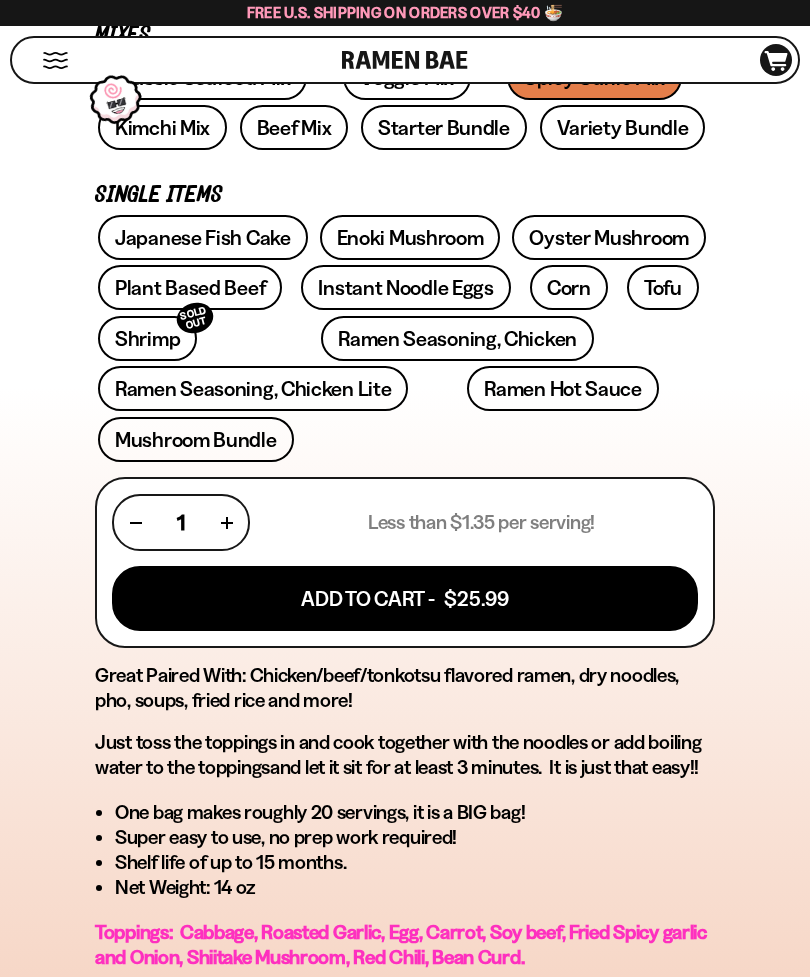scroll, scrollTop: 858, scrollLeft: 0, axis: vertical 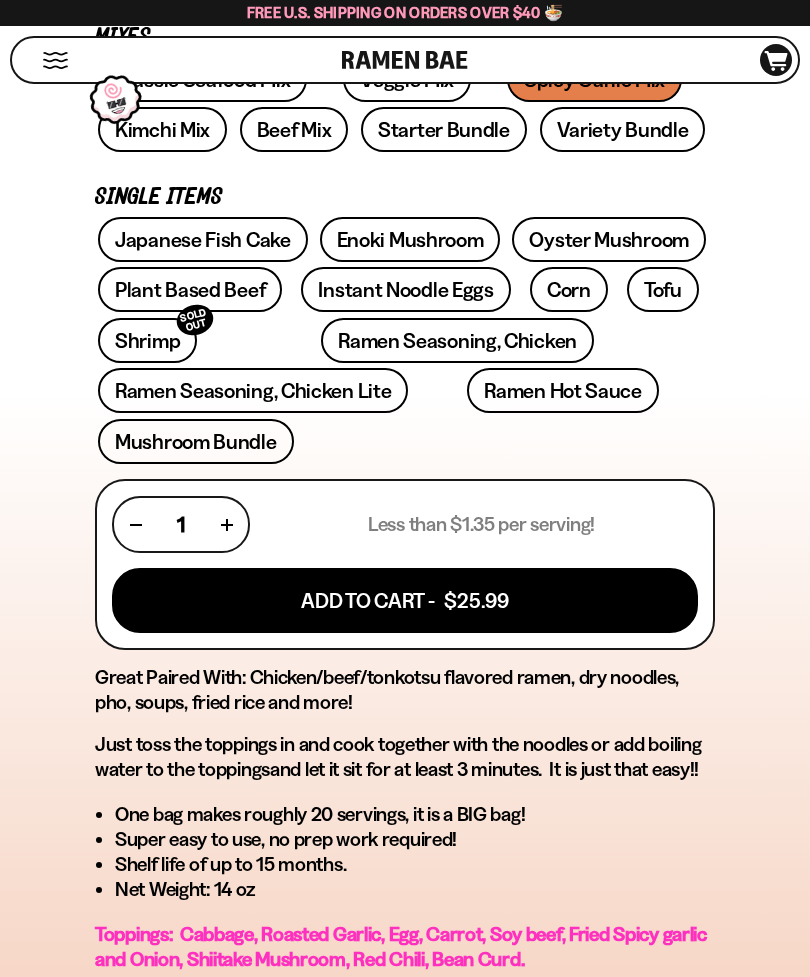 click on "Japanese Fish Cake" at bounding box center (203, 239) 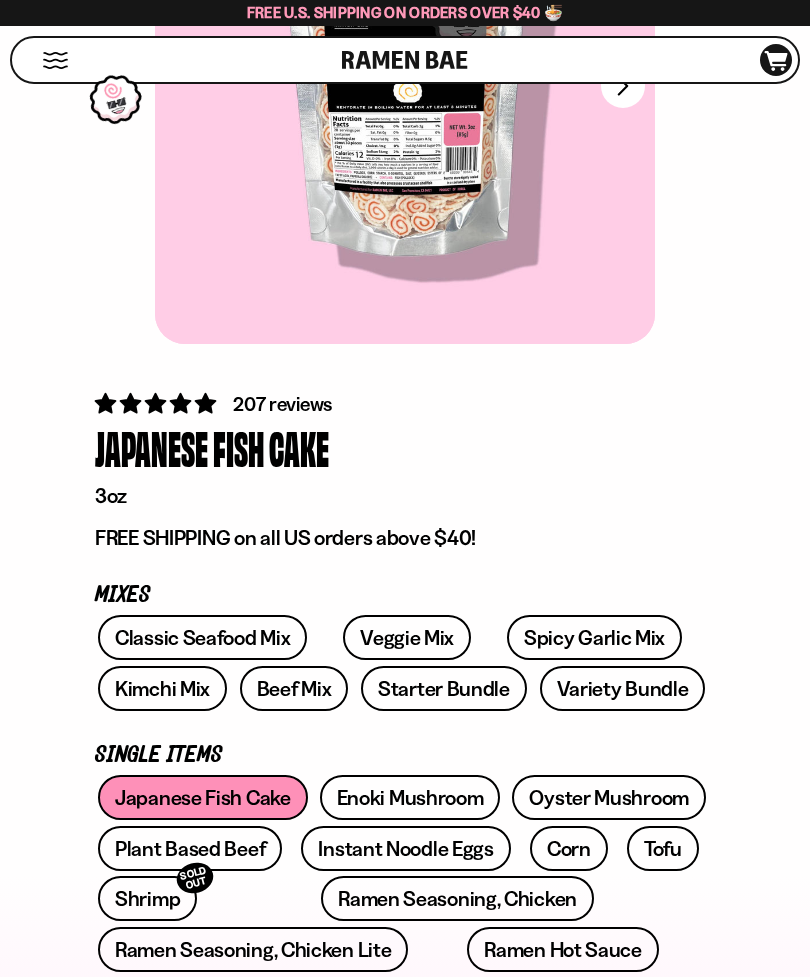 scroll, scrollTop: 361, scrollLeft: 0, axis: vertical 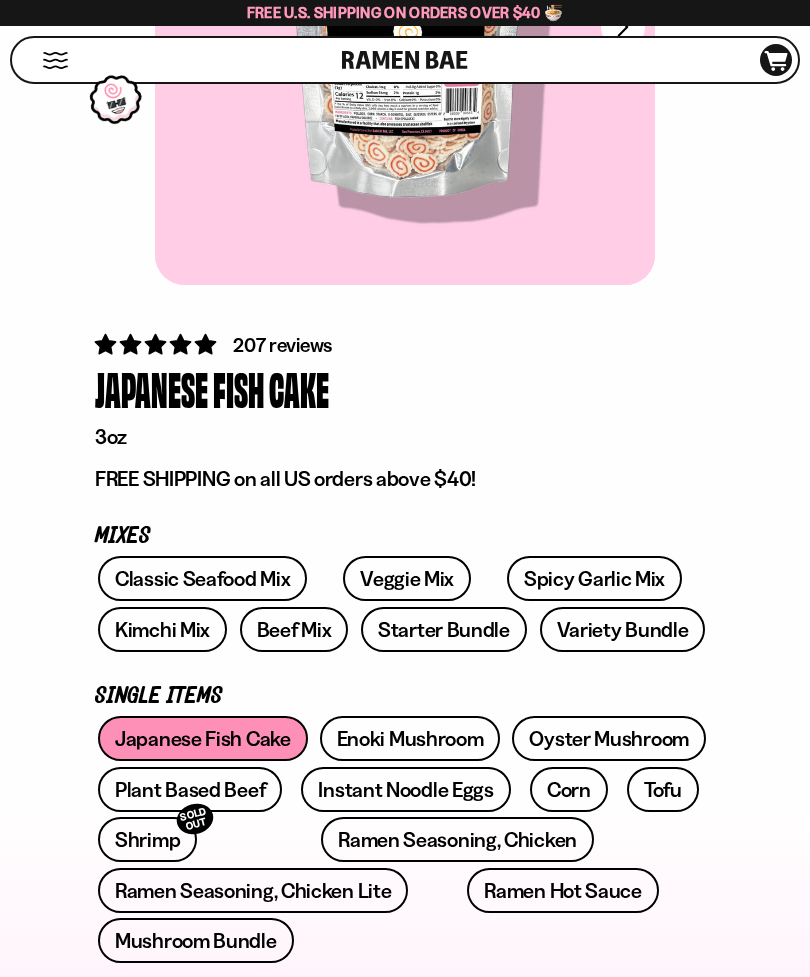 click on "Classic Seafood Mix" at bounding box center [202, 578] 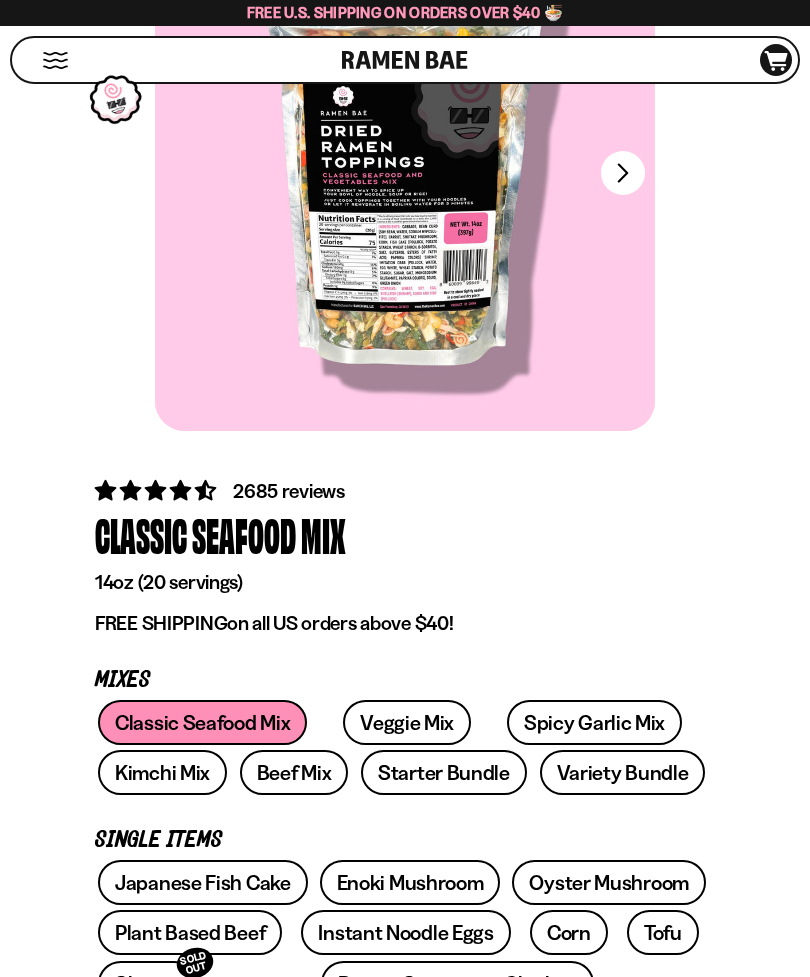 scroll, scrollTop: 213, scrollLeft: 0, axis: vertical 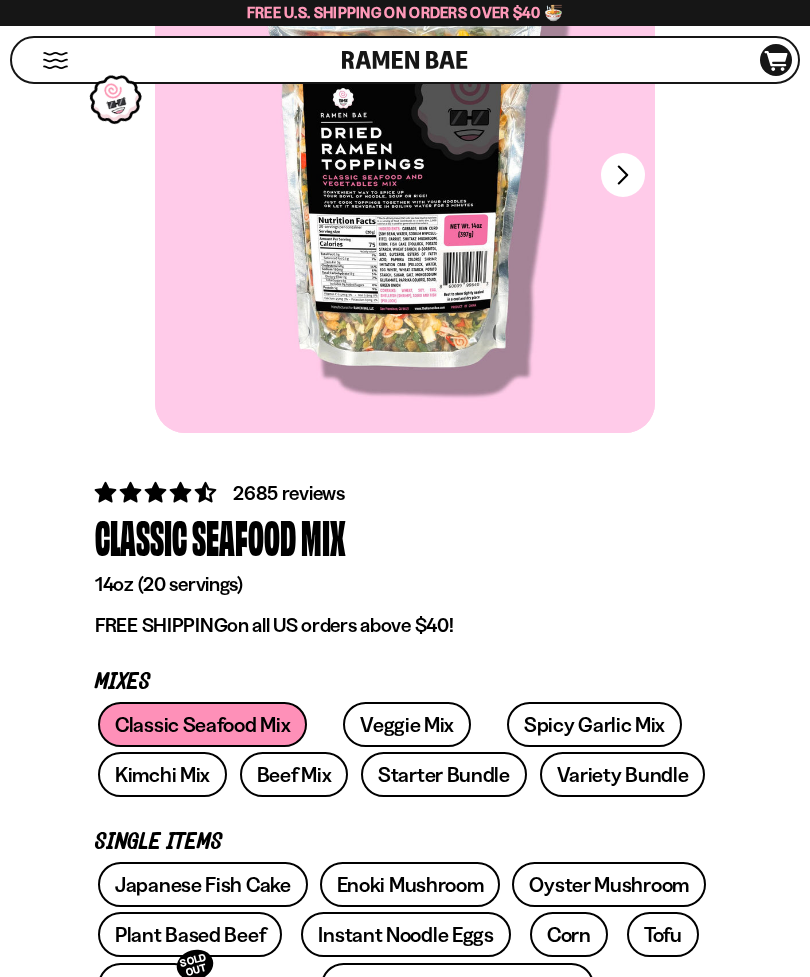 click on "Starter Bundle" at bounding box center [444, 774] 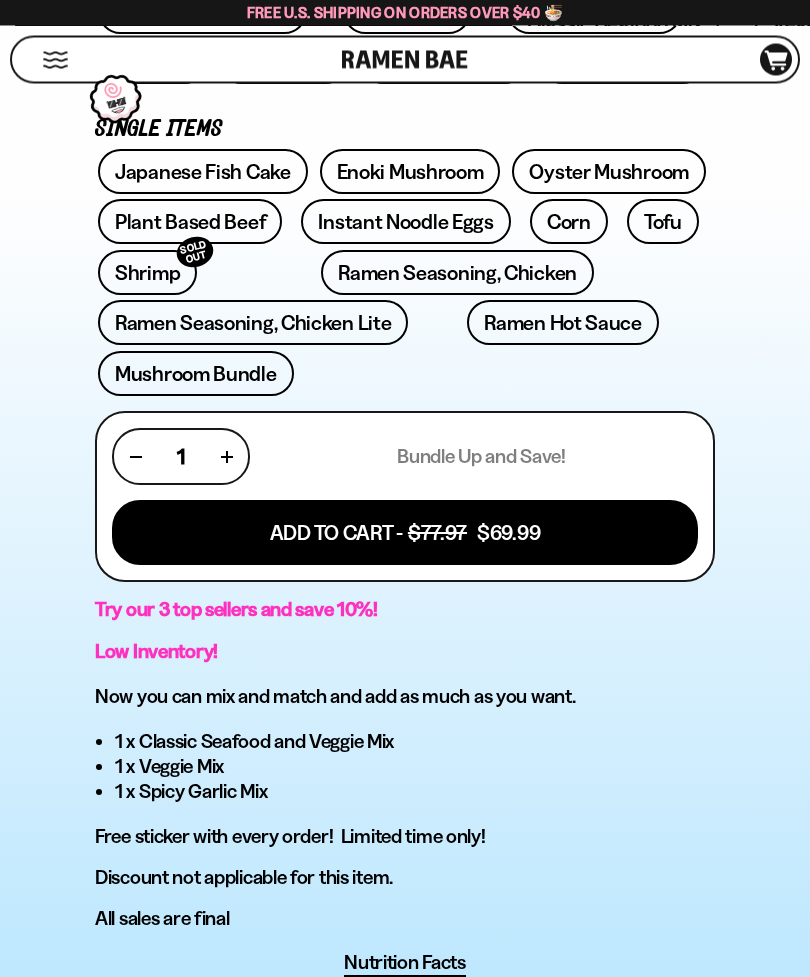 scroll, scrollTop: 926, scrollLeft: 0, axis: vertical 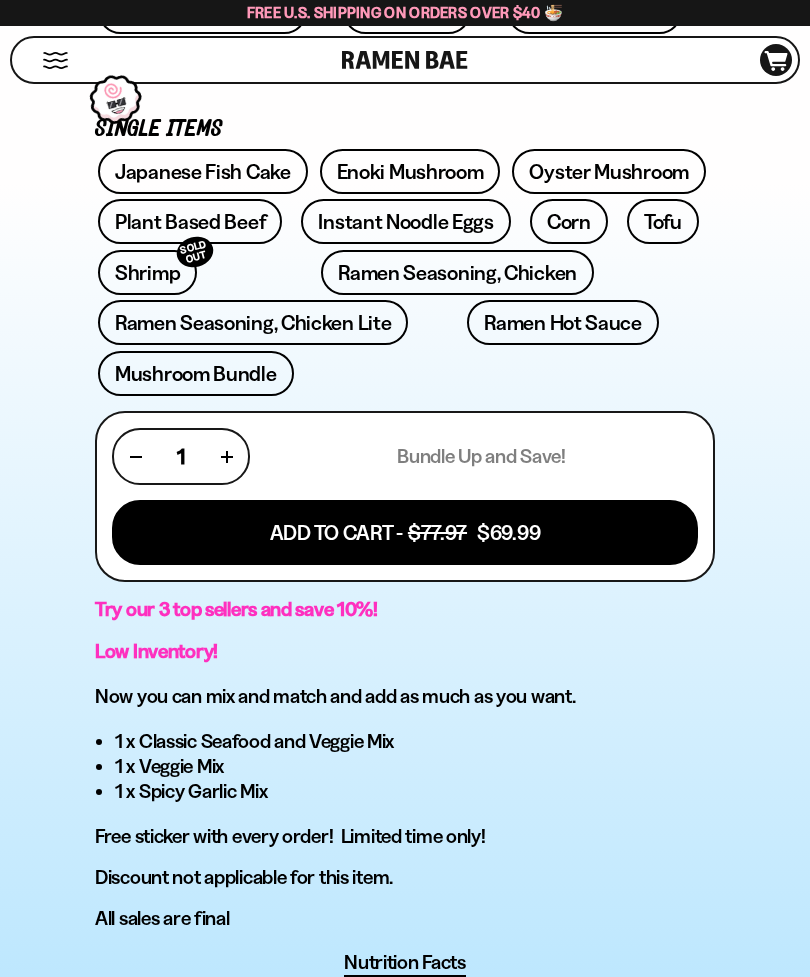 click on "Ramen Seasoning, Chicken" at bounding box center (457, 272) 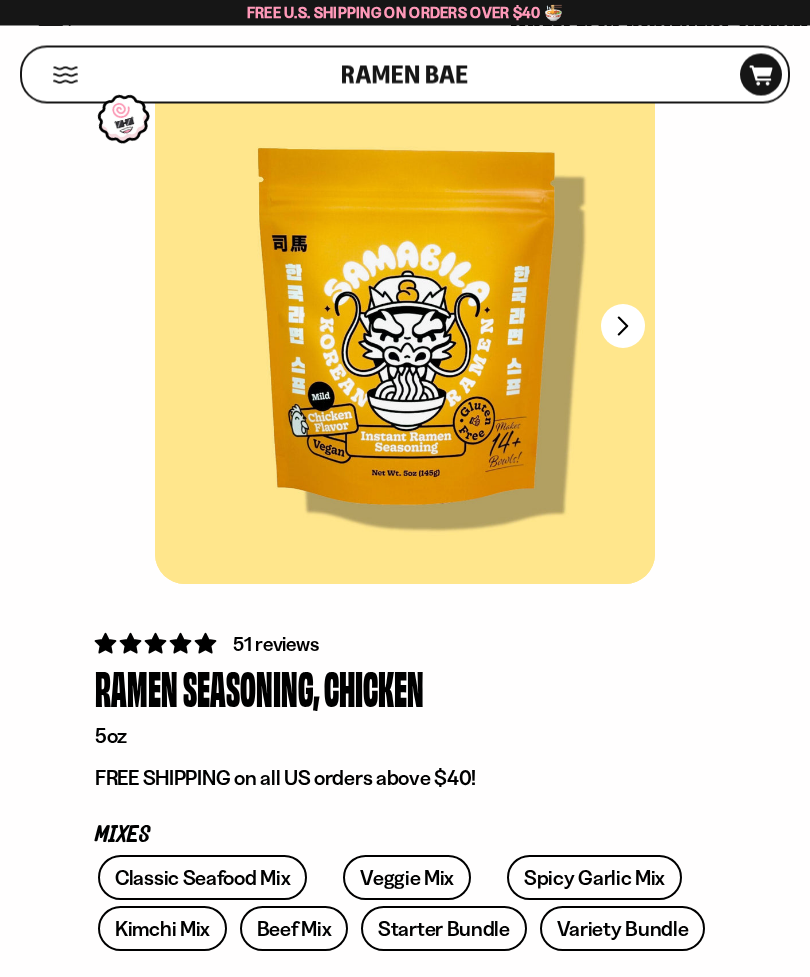 scroll, scrollTop: 64, scrollLeft: 0, axis: vertical 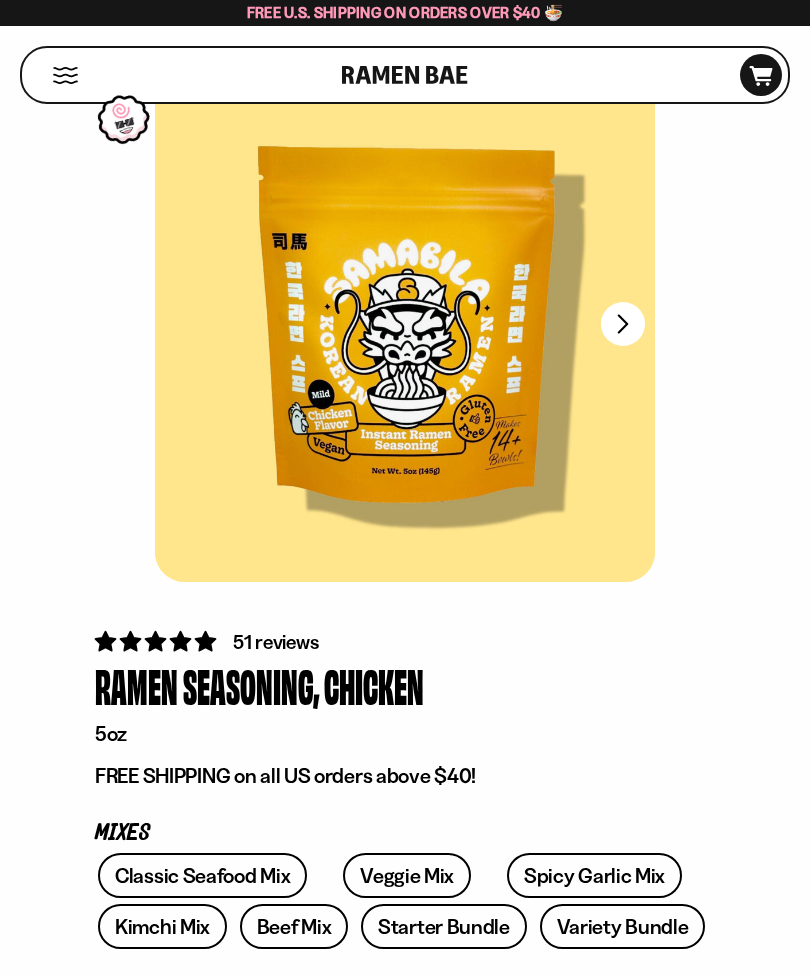 click on "FADCB6FD-DFAB-4417-9F21-029242090B77" at bounding box center (623, 324) 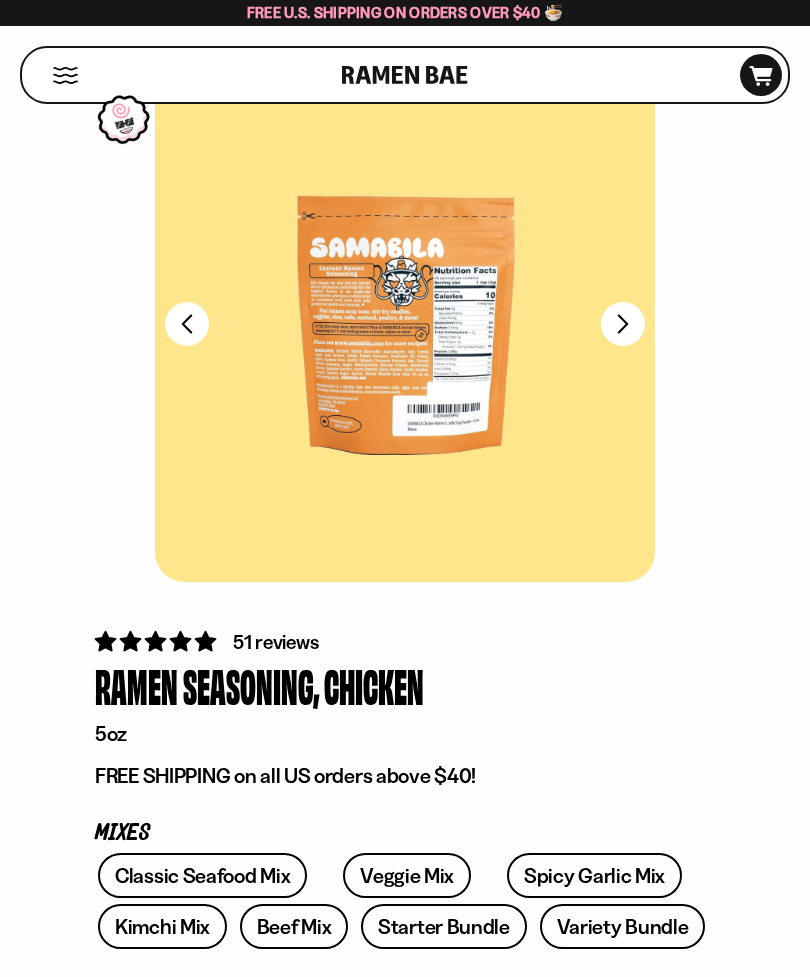 click on "FADCB6FD-DFAB-4417-9F21-029242090B77" at bounding box center [623, 324] 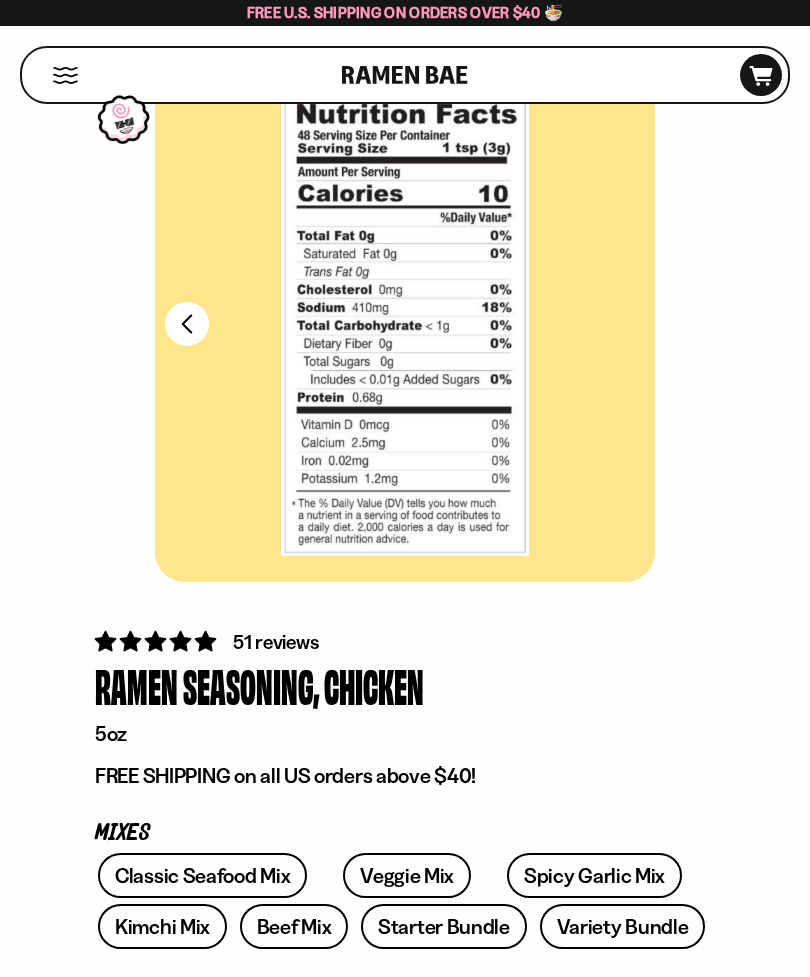click on "FADCB6FD-DFAB-4417-9F21-029242090B77" at bounding box center [187, 324] 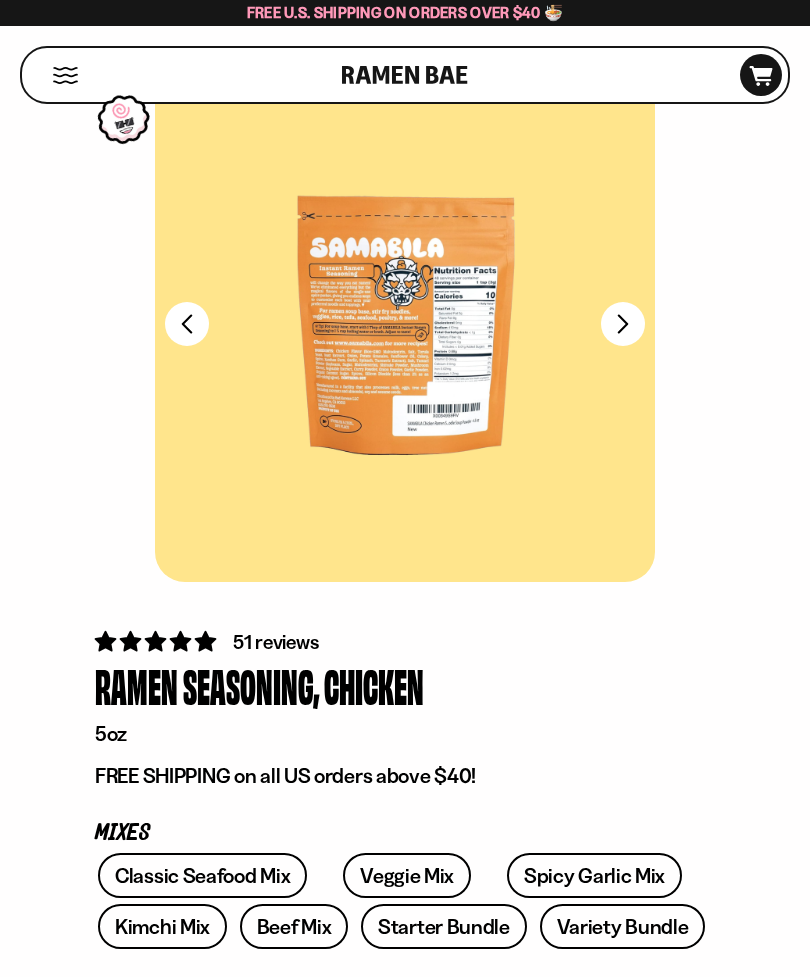 click on "FADCB6FD-DFAB-4417-9F21-029242090B77" at bounding box center [187, 324] 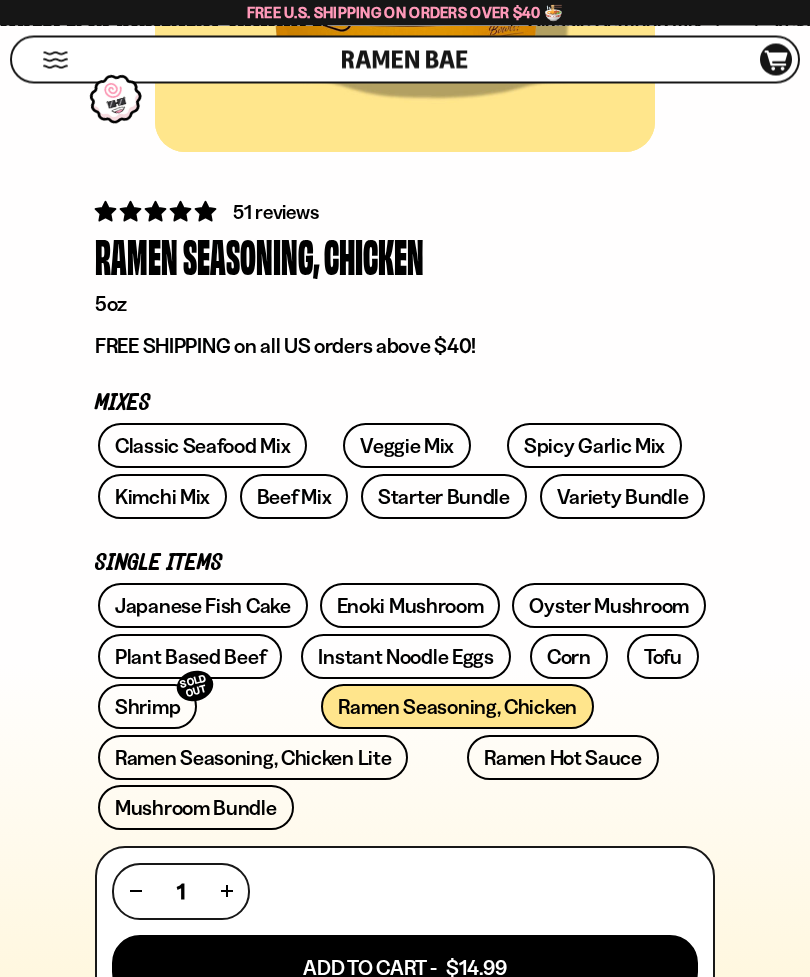 scroll, scrollTop: 494, scrollLeft: 0, axis: vertical 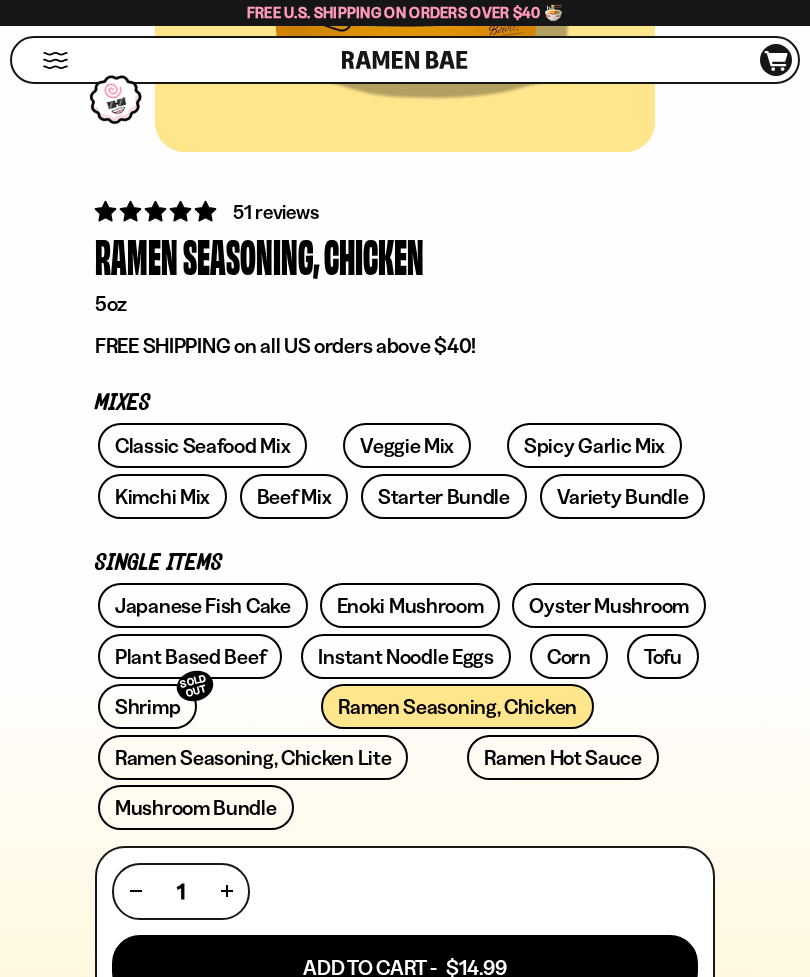click on "Shrimp
SOLD OUT" at bounding box center (147, 706) 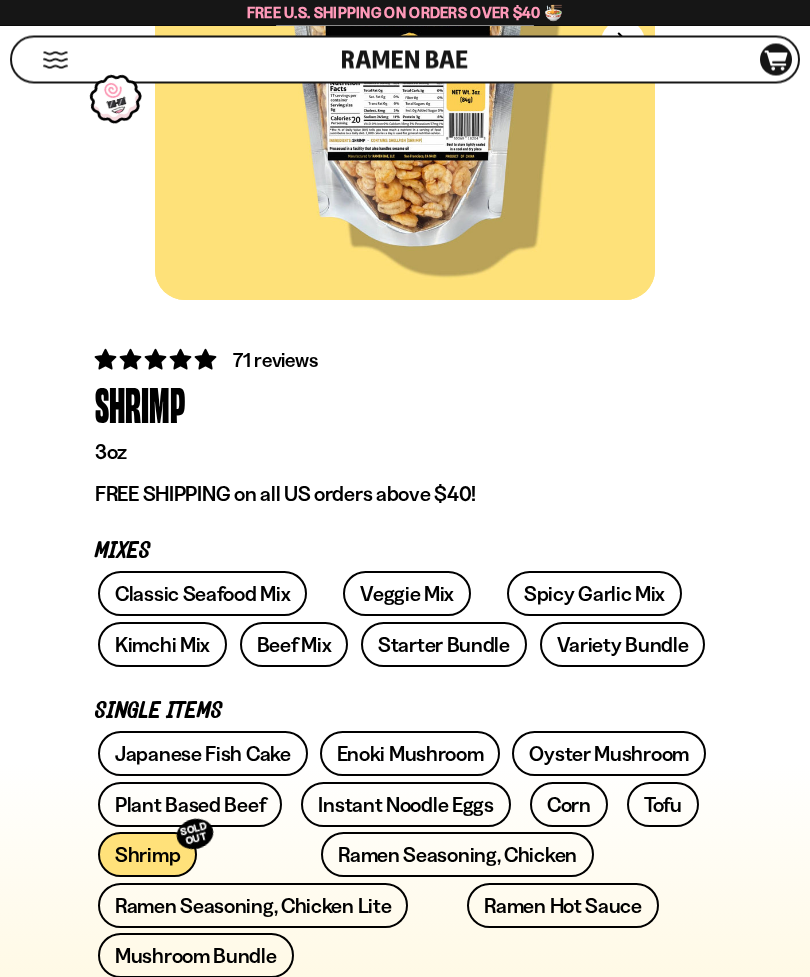 scroll, scrollTop: 348, scrollLeft: 0, axis: vertical 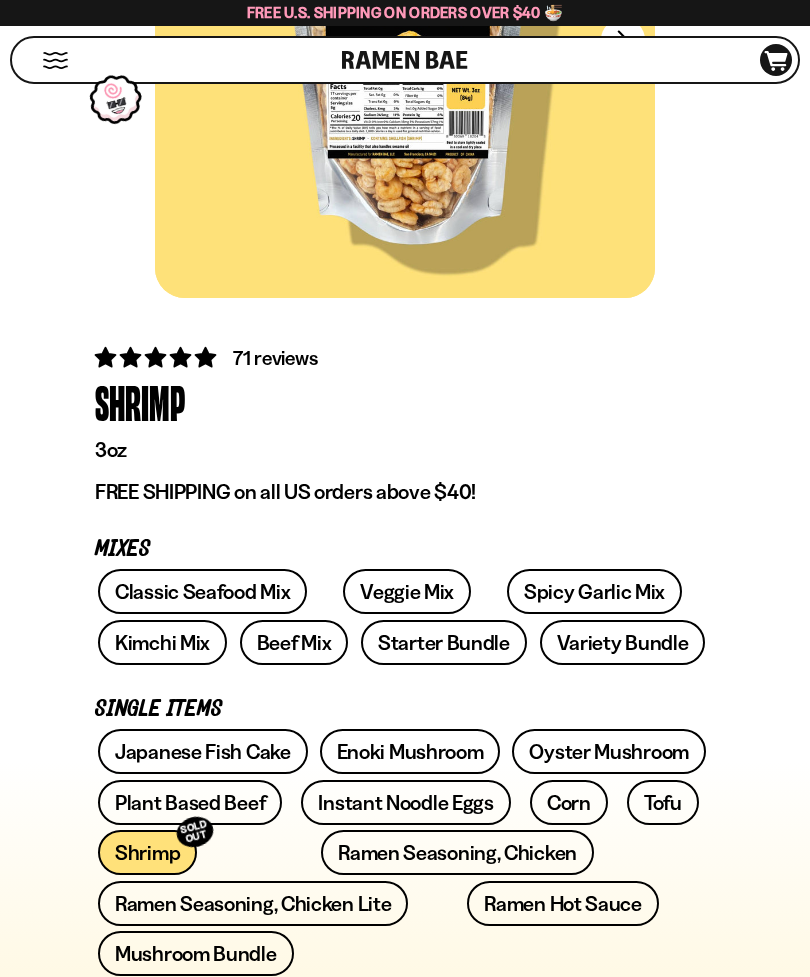 click on "Classic Seafood Mix" at bounding box center [202, 591] 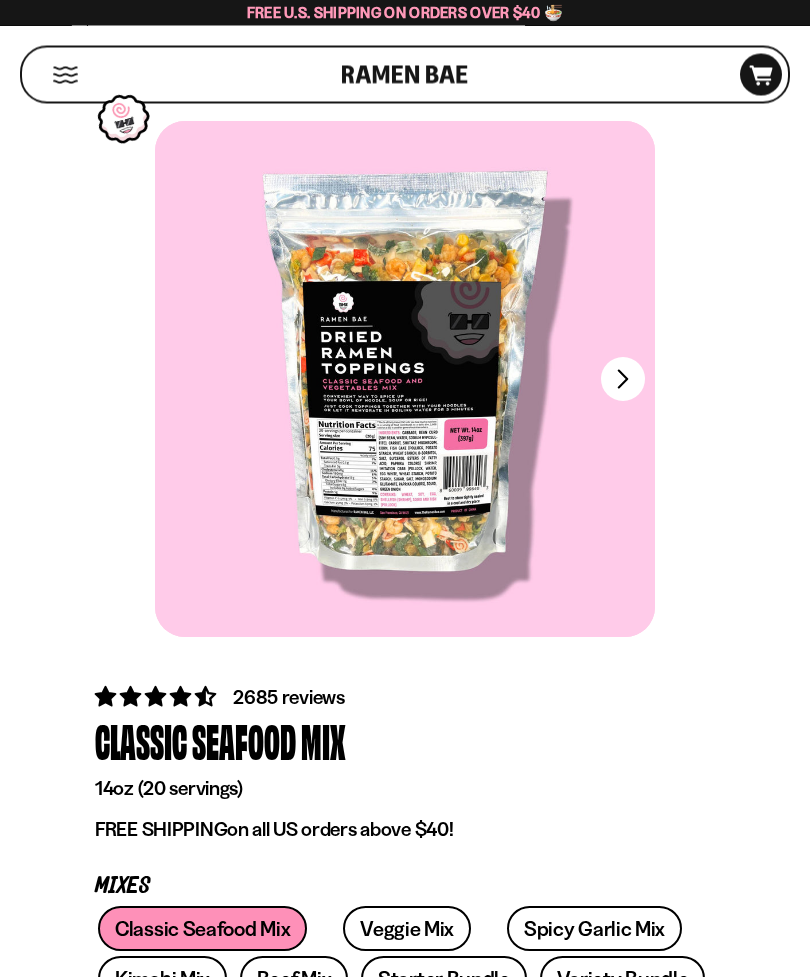 scroll, scrollTop: 0, scrollLeft: 0, axis: both 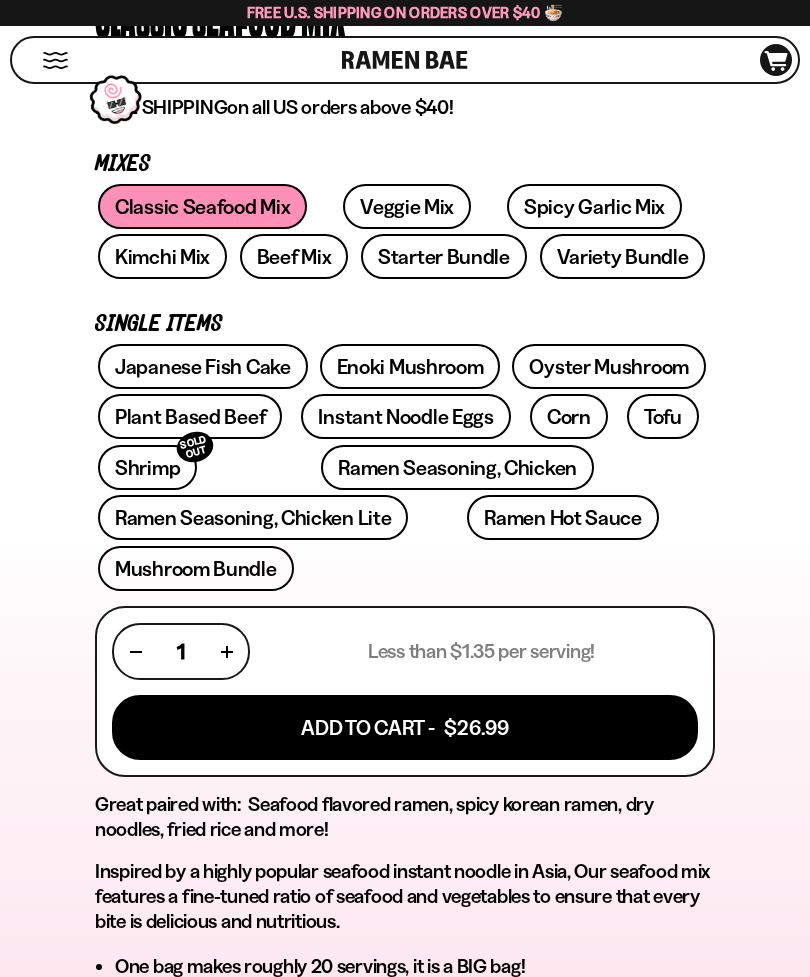 click on "Ramen Hot Sauce" at bounding box center (563, 517) 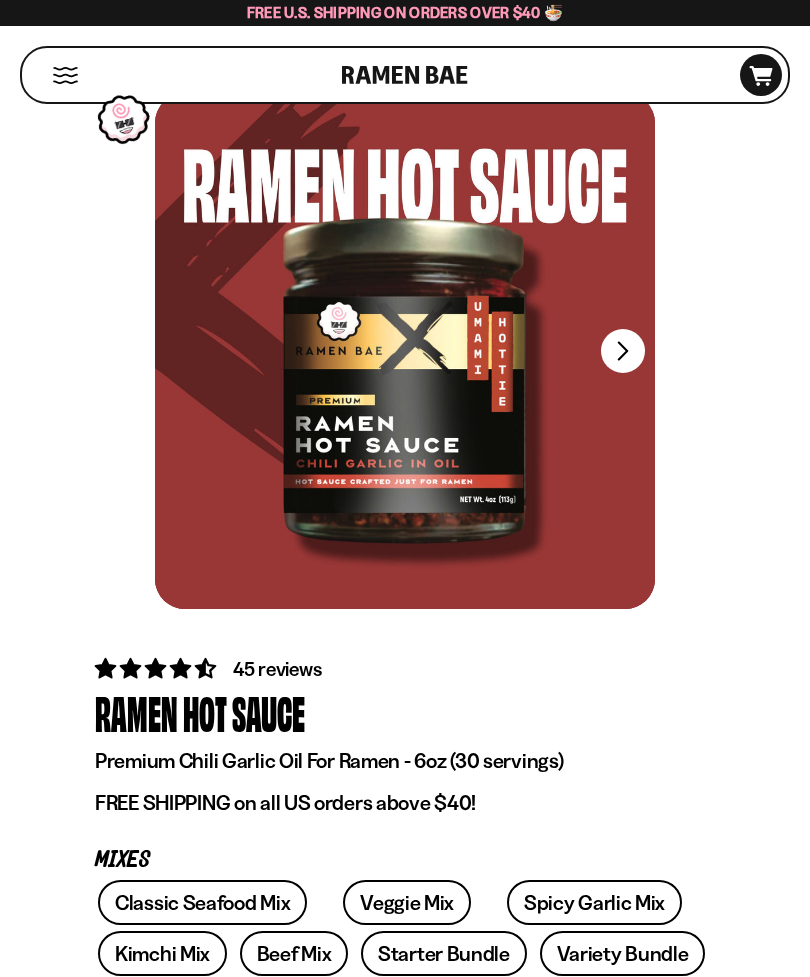 scroll, scrollTop: 0, scrollLeft: 0, axis: both 